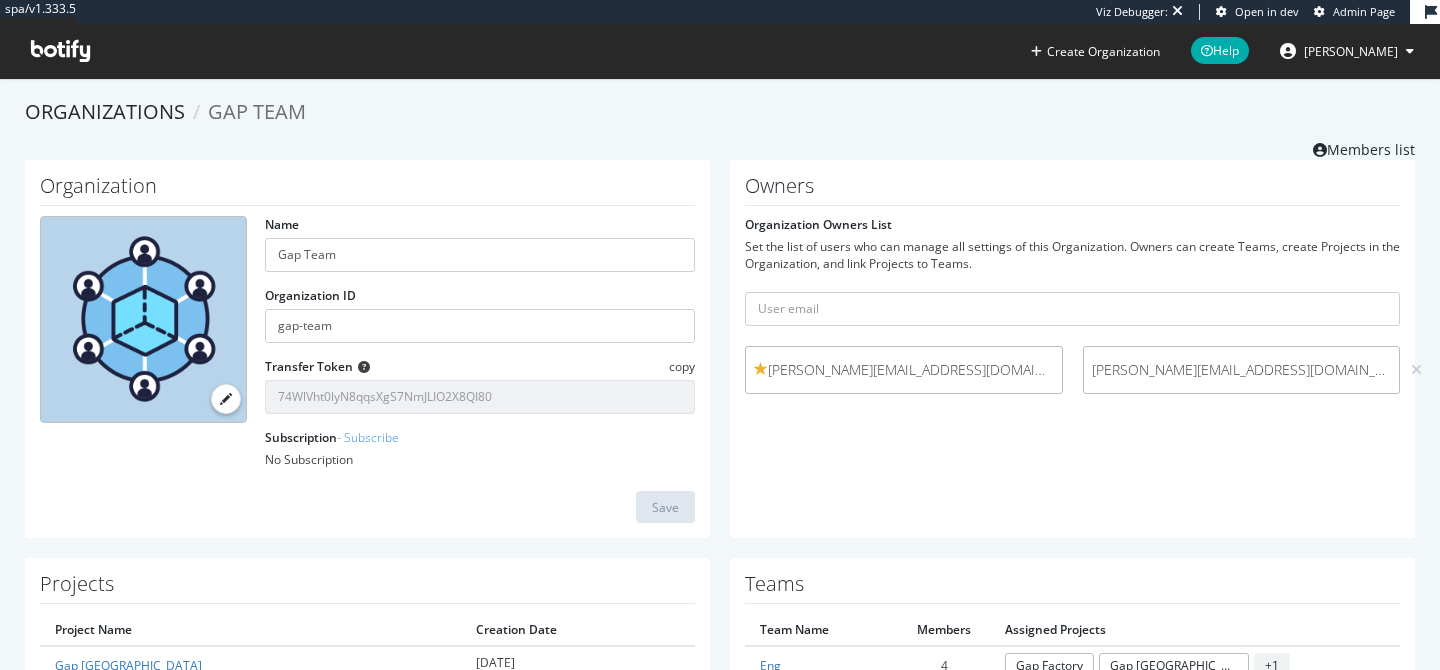 scroll, scrollTop: 0, scrollLeft: 0, axis: both 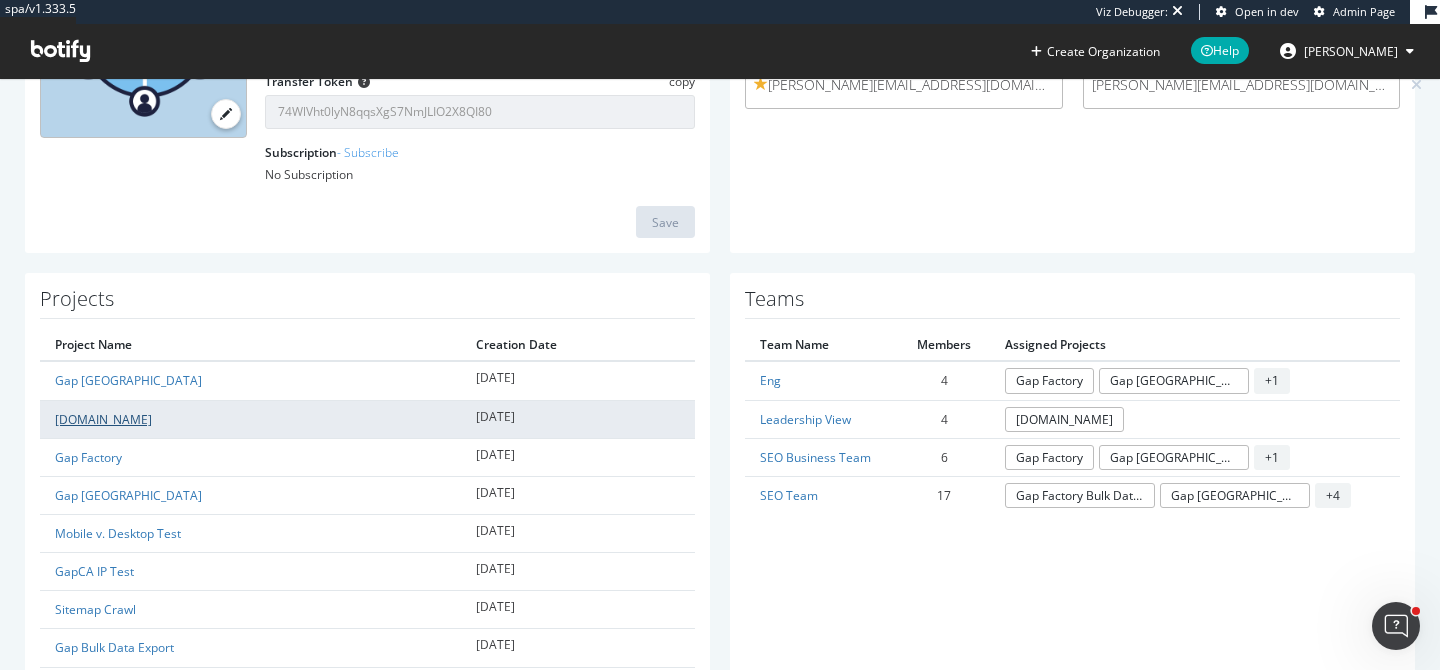click on "[DOMAIN_NAME]" at bounding box center [103, 419] 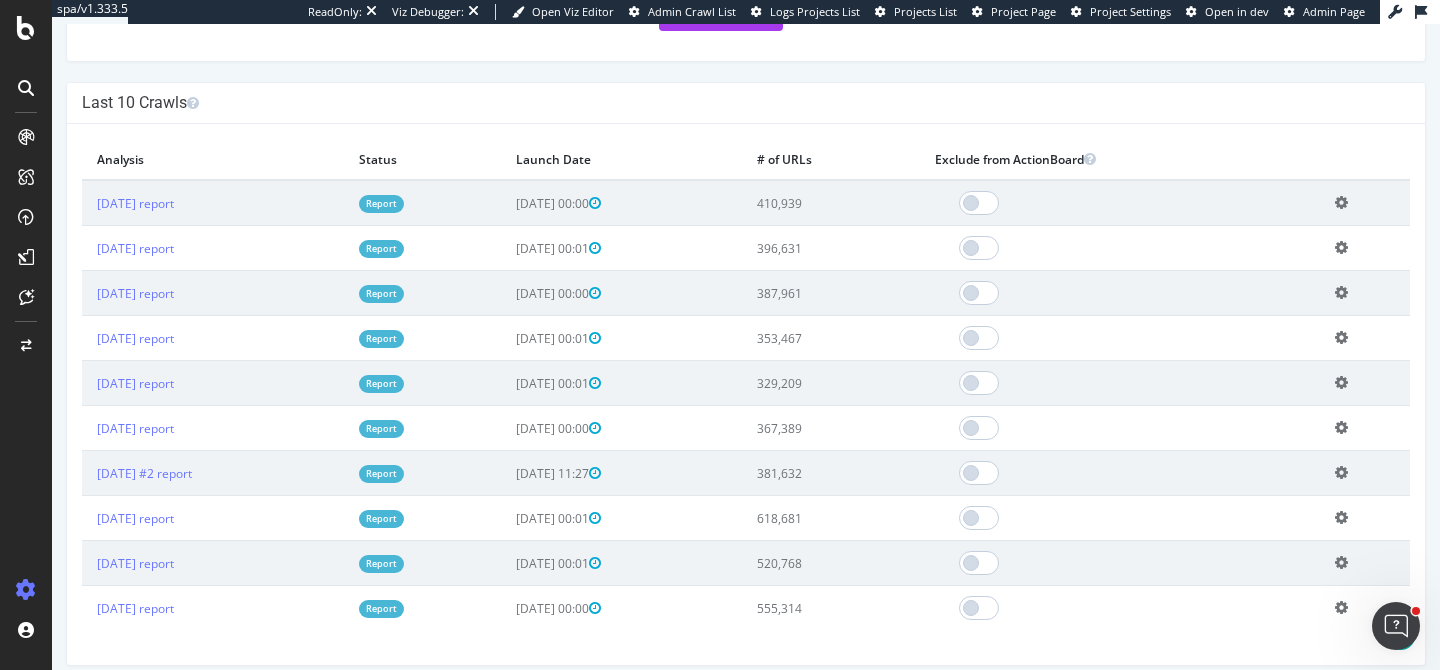 scroll, scrollTop: 563, scrollLeft: 0, axis: vertical 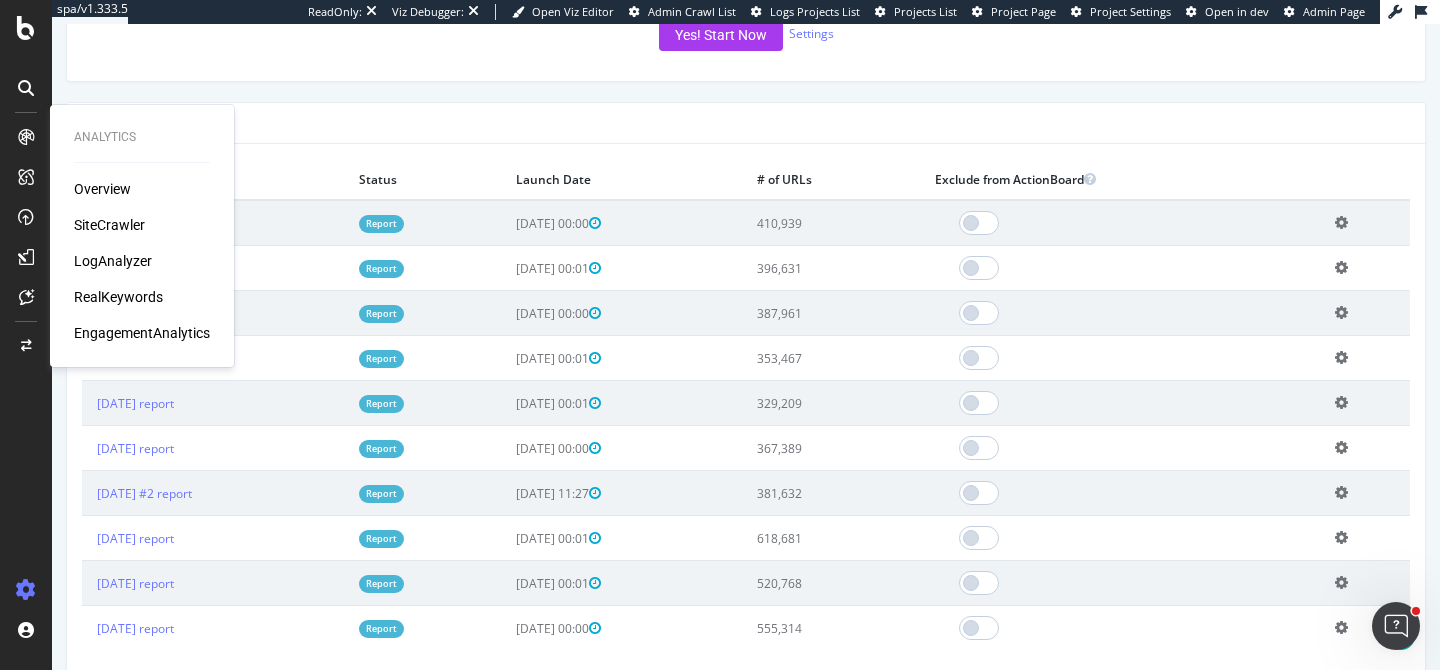 click on "Report" at bounding box center (381, 223) 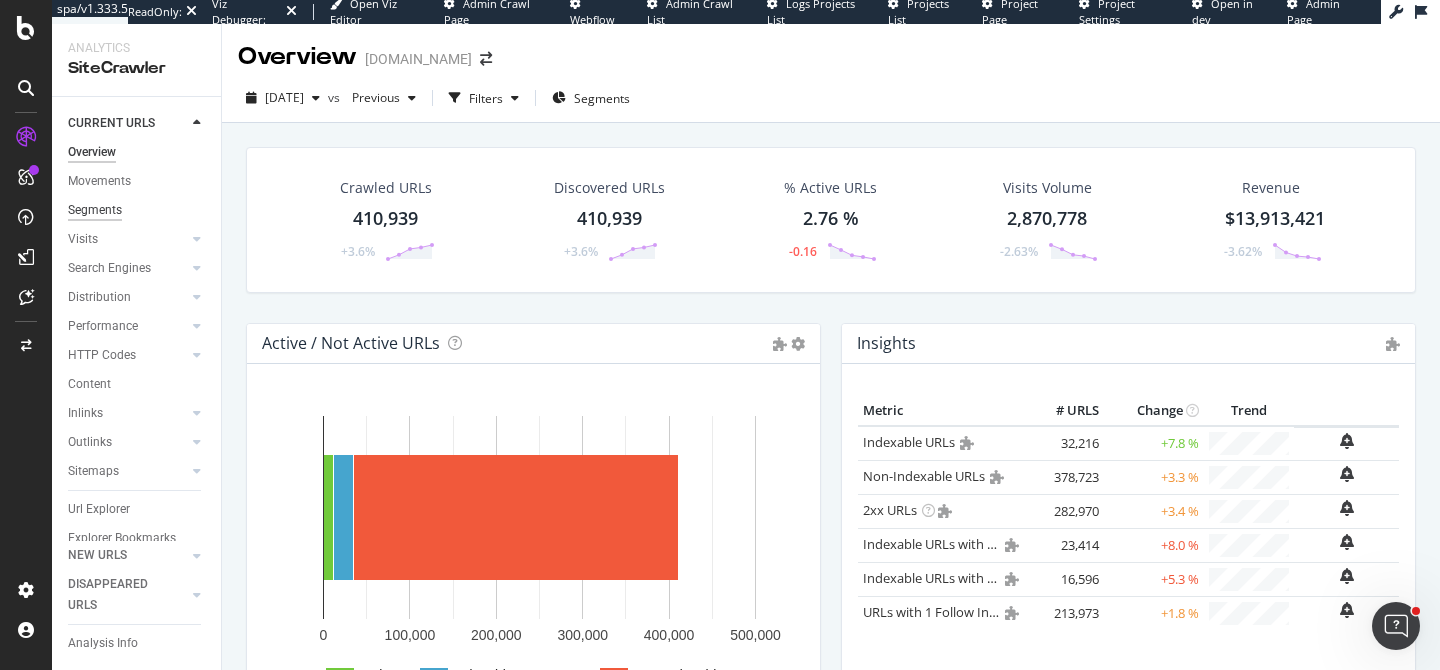 click on "Segments" at bounding box center (95, 210) 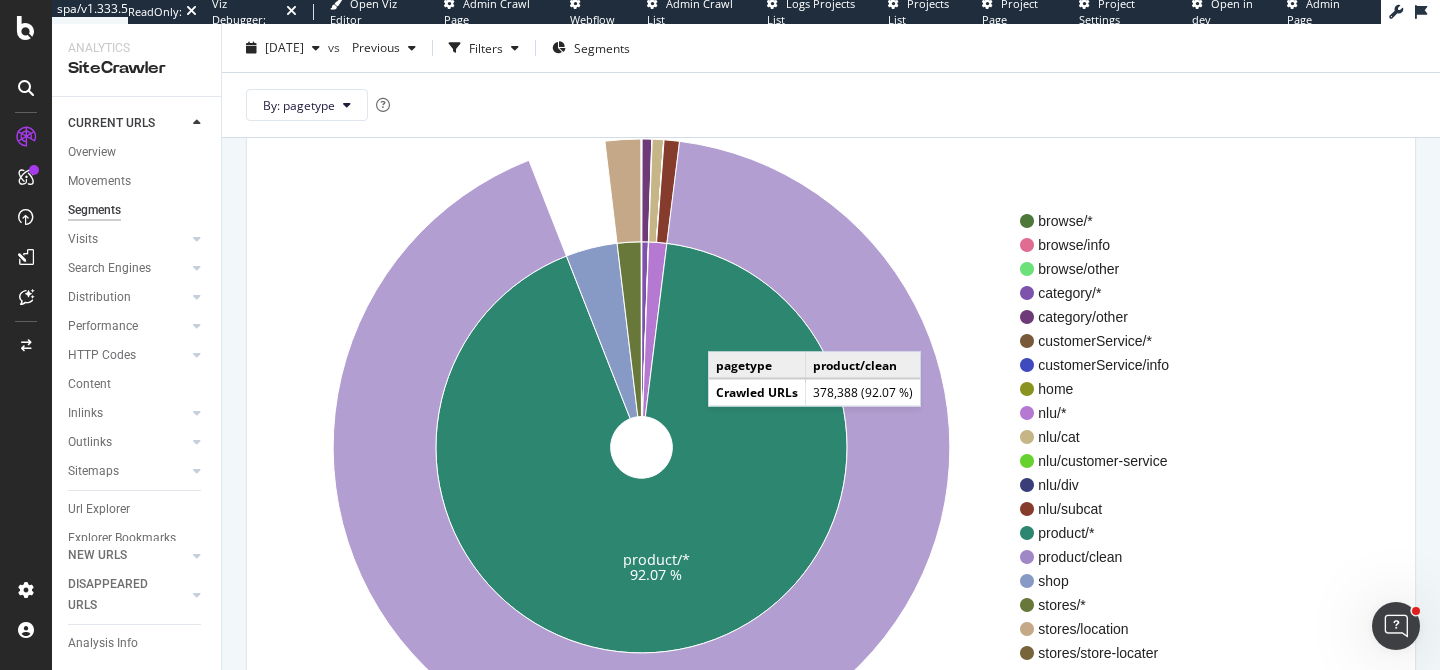 scroll, scrollTop: 247, scrollLeft: 0, axis: vertical 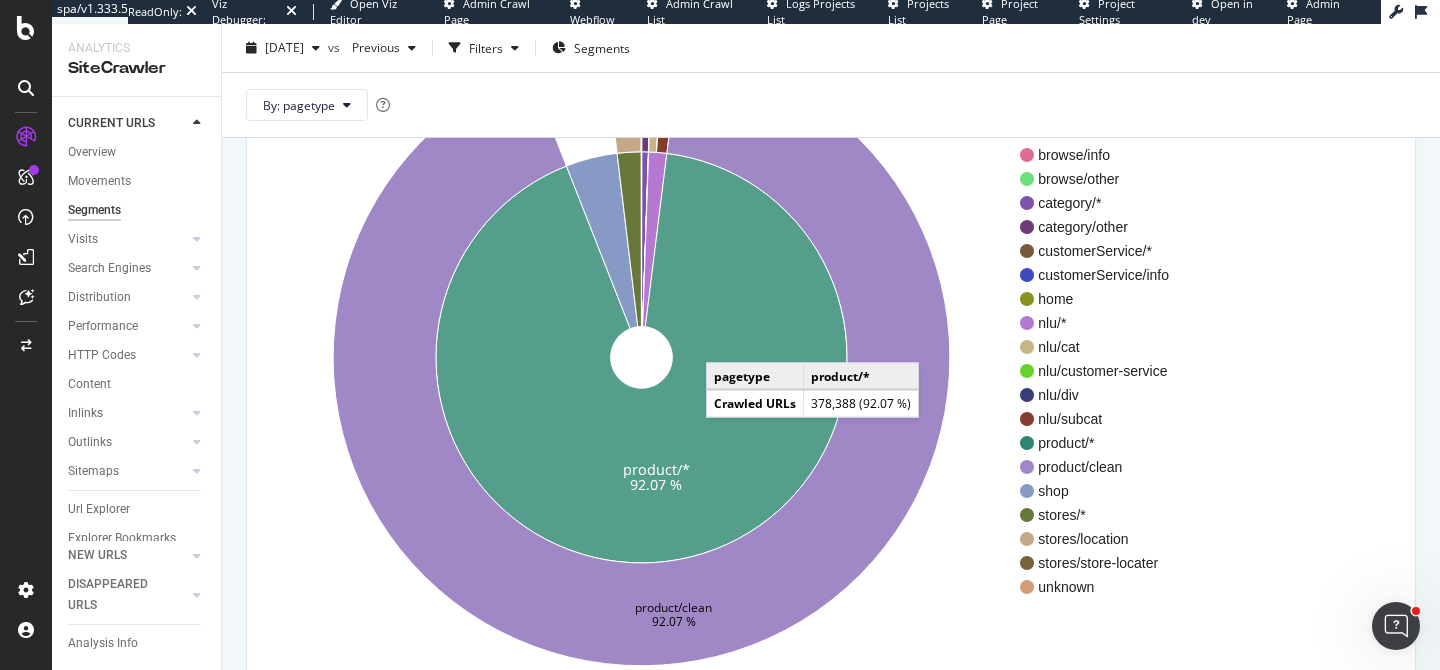 click 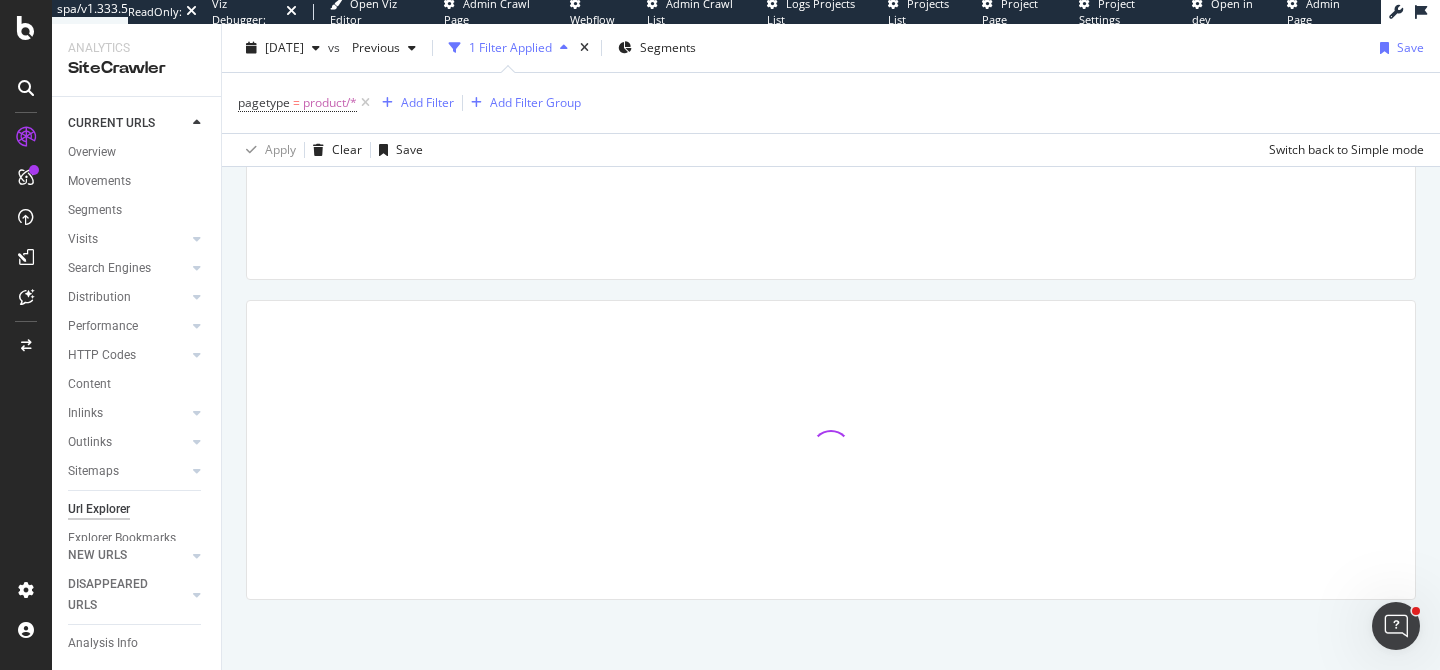 scroll, scrollTop: 0, scrollLeft: 0, axis: both 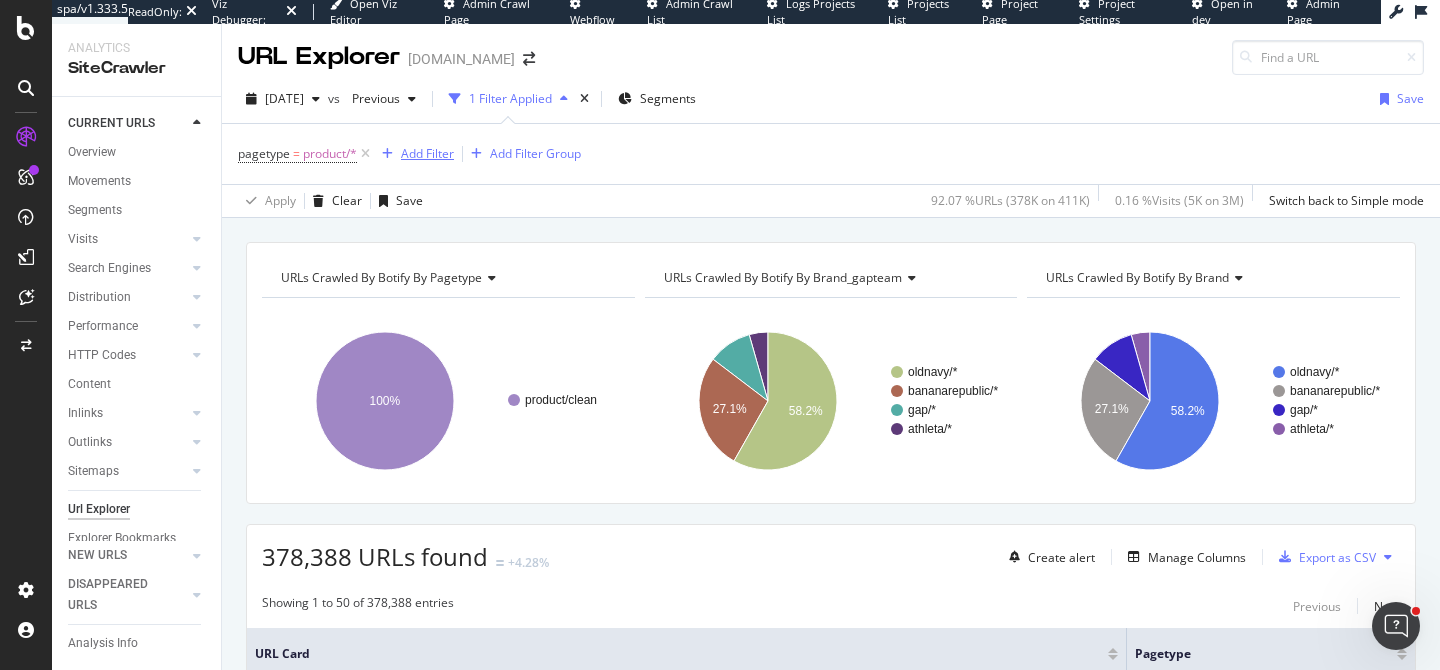 click on "Add Filter" at bounding box center (427, 153) 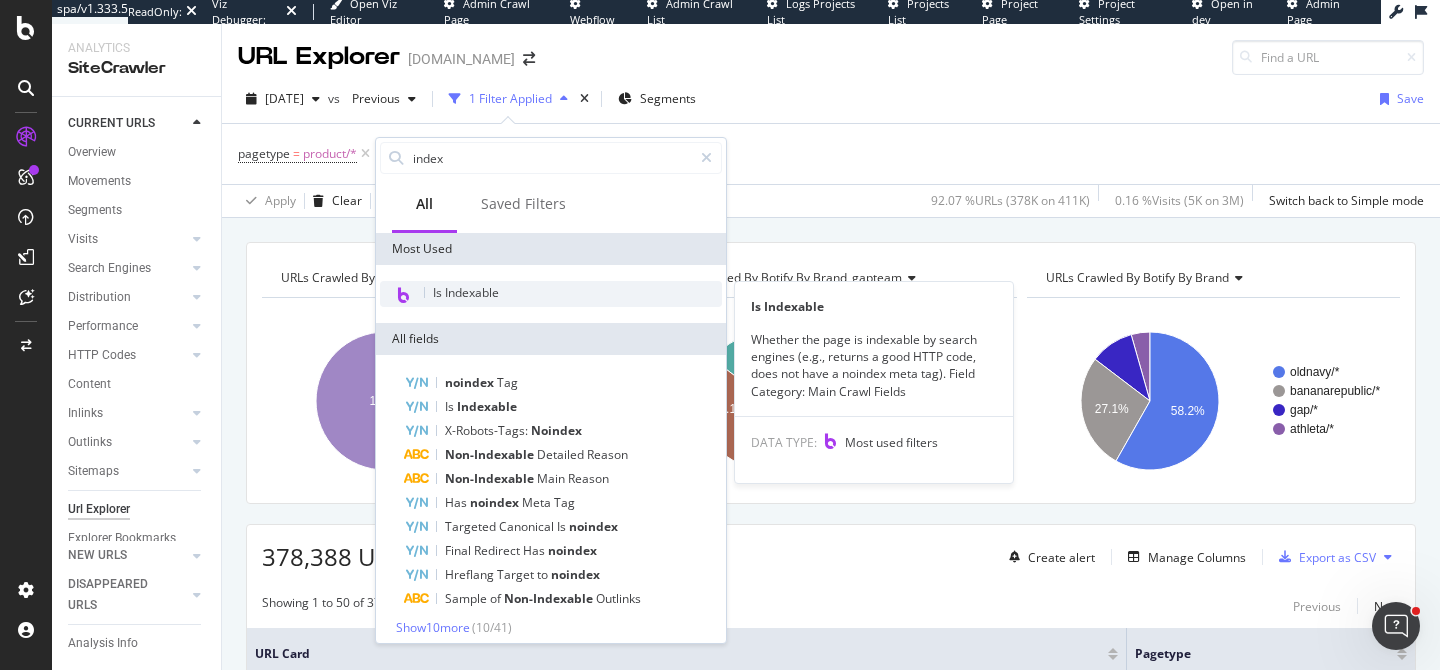 type on "index" 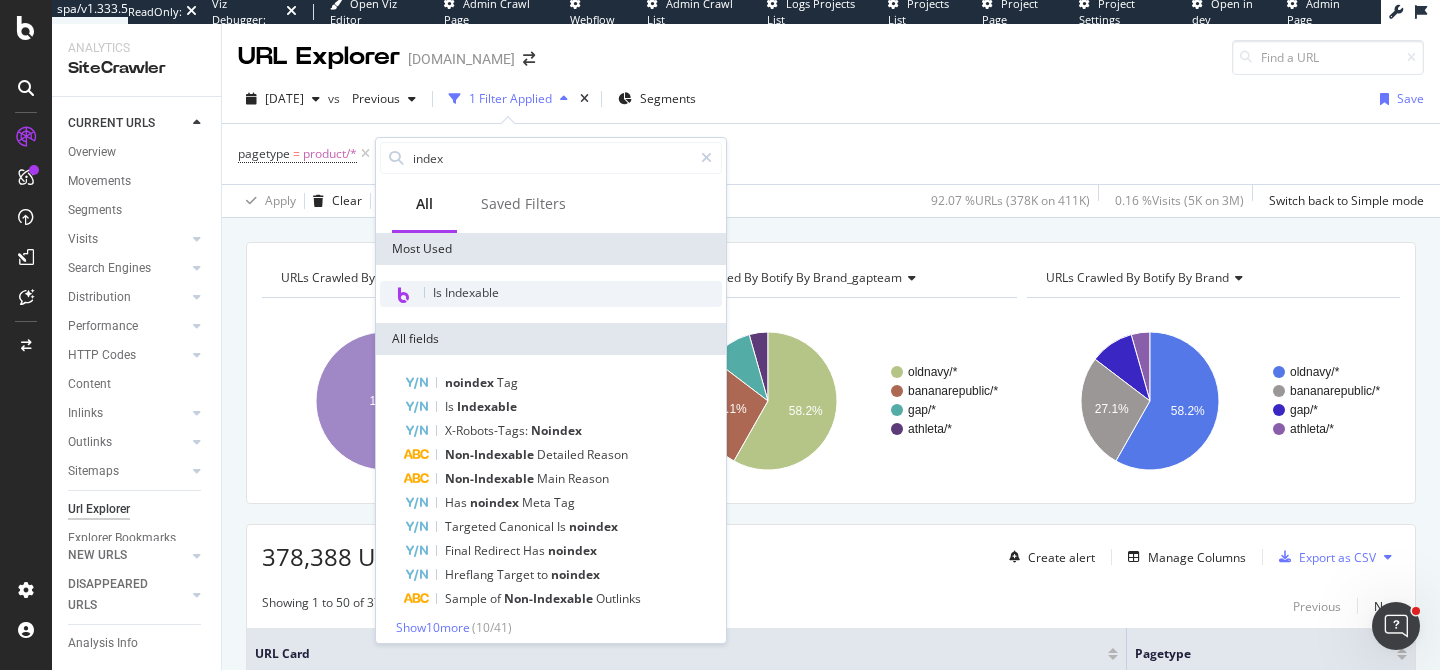 click on "Is Indexable" at bounding box center (466, 292) 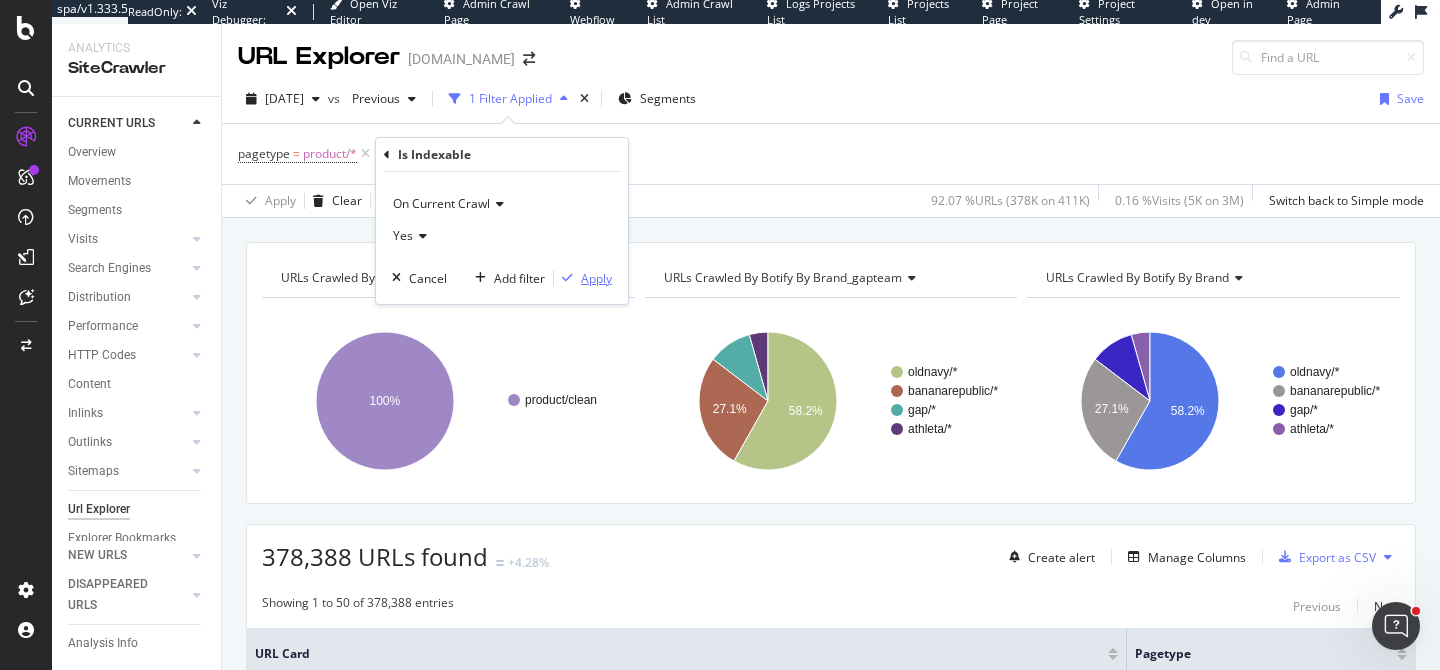 click on "Apply" at bounding box center (596, 278) 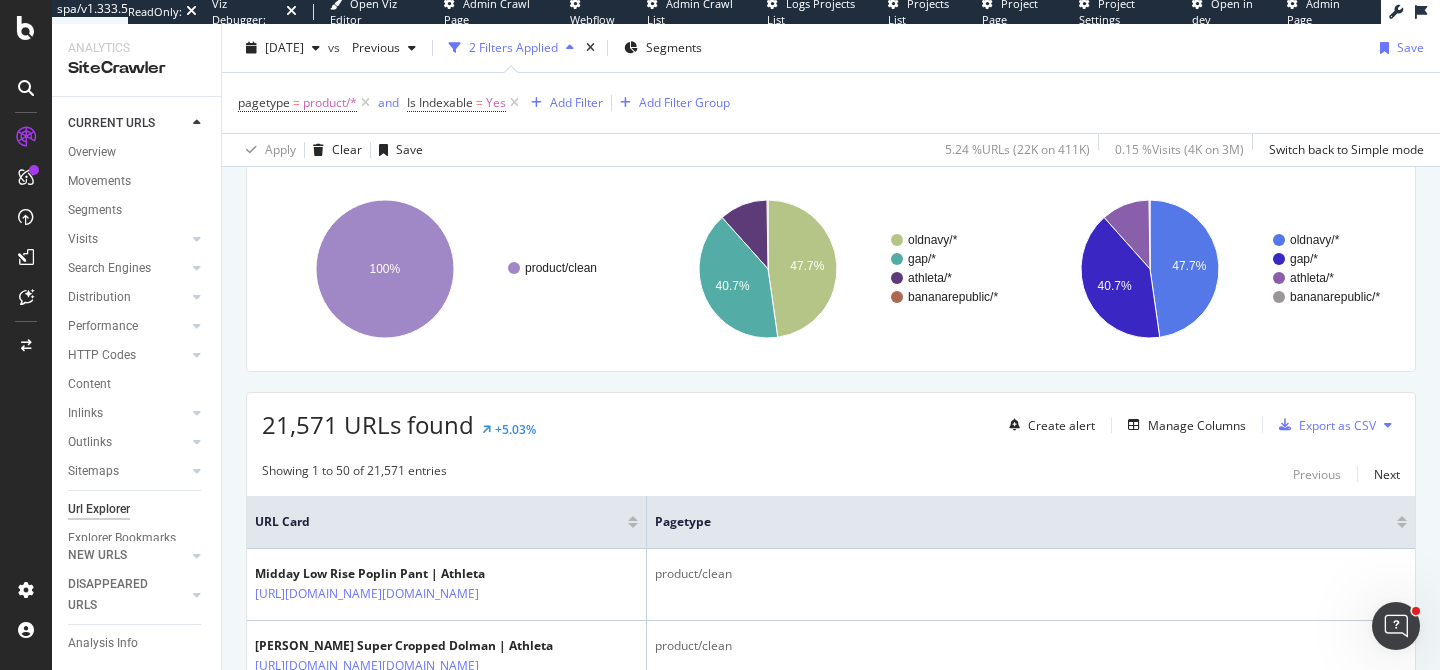 scroll, scrollTop: 175, scrollLeft: 0, axis: vertical 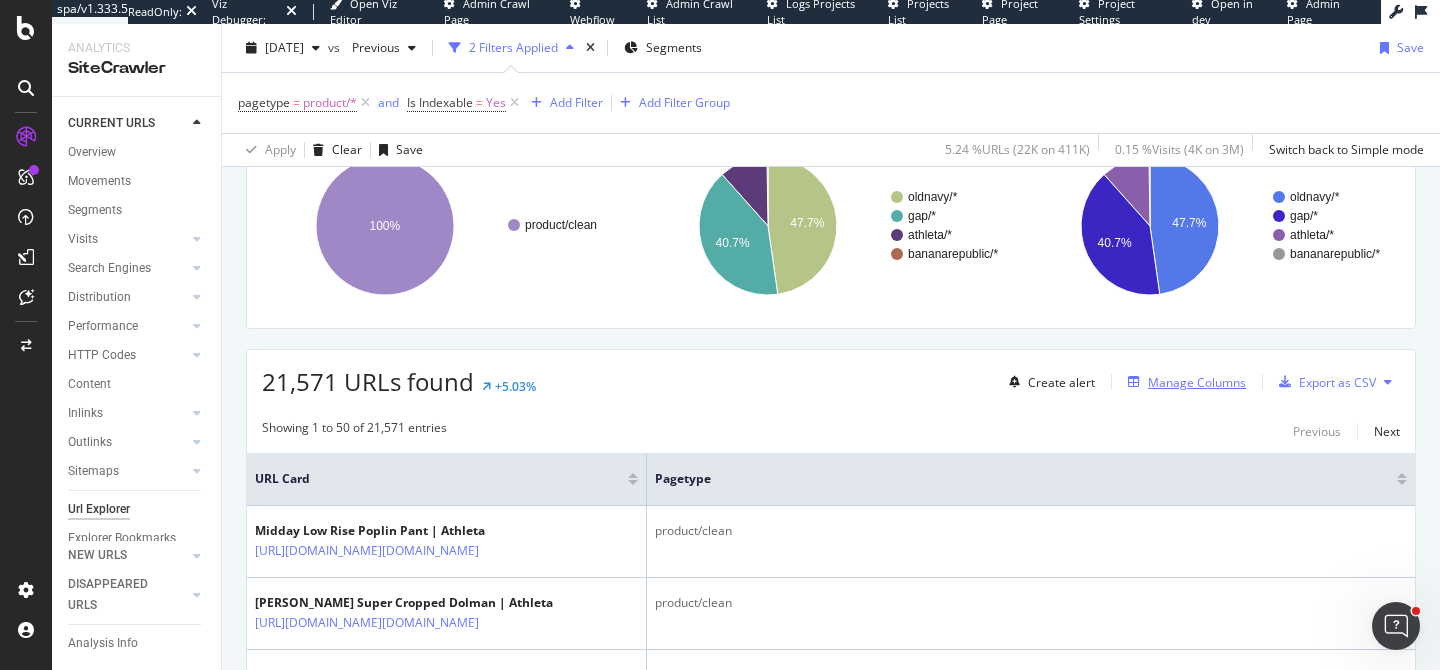 click on "Manage Columns" at bounding box center (1197, 382) 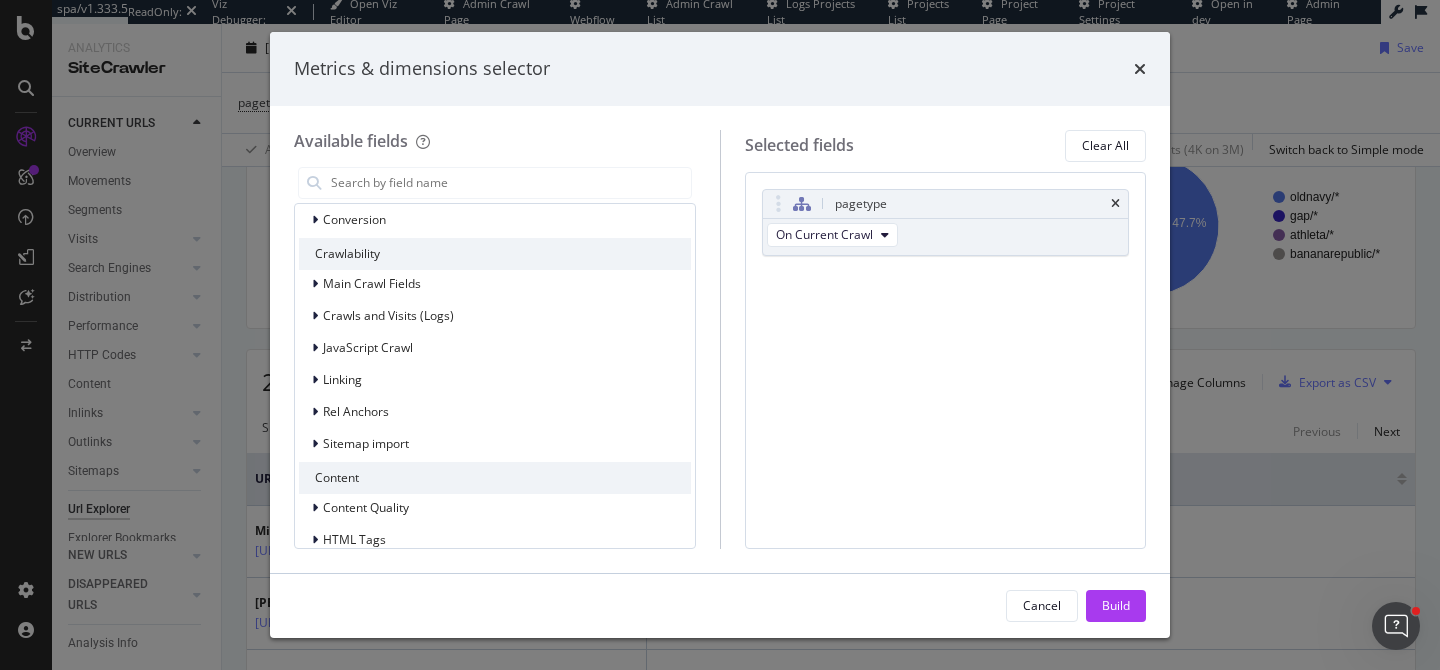 scroll, scrollTop: 312, scrollLeft: 0, axis: vertical 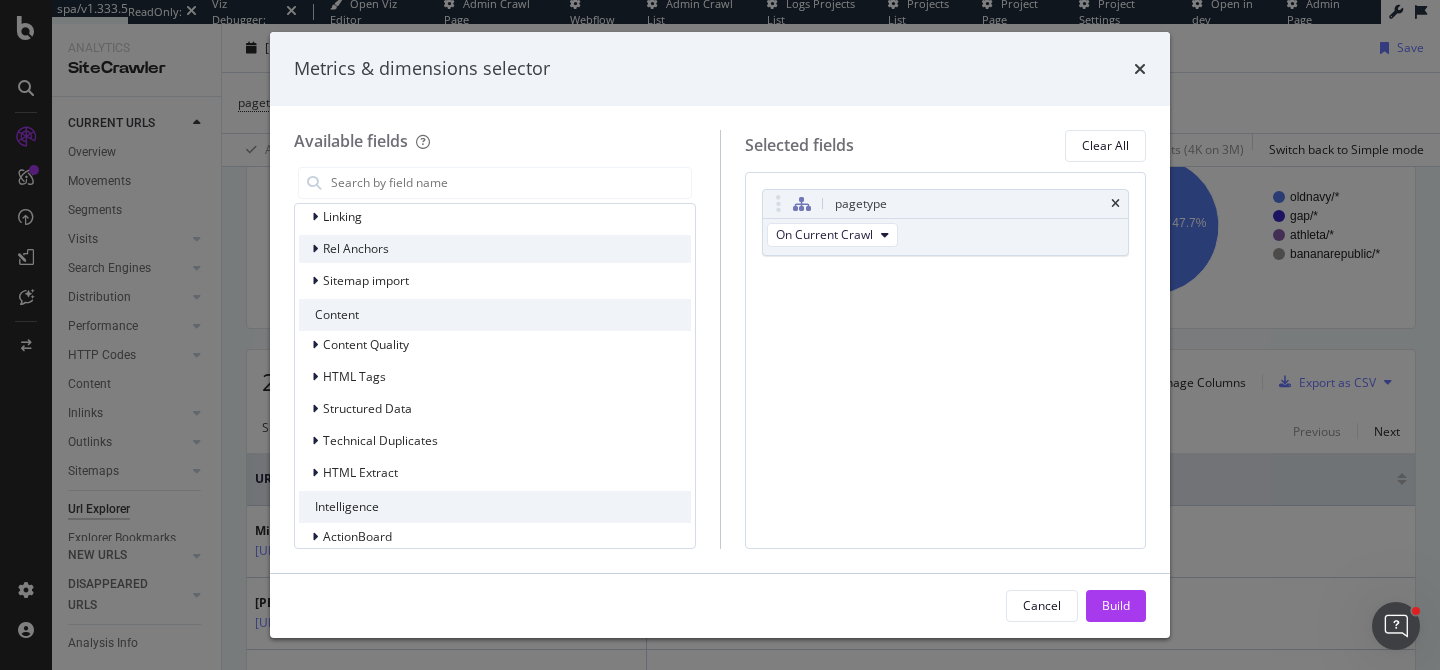 click on "Structured Data" at bounding box center [367, 408] 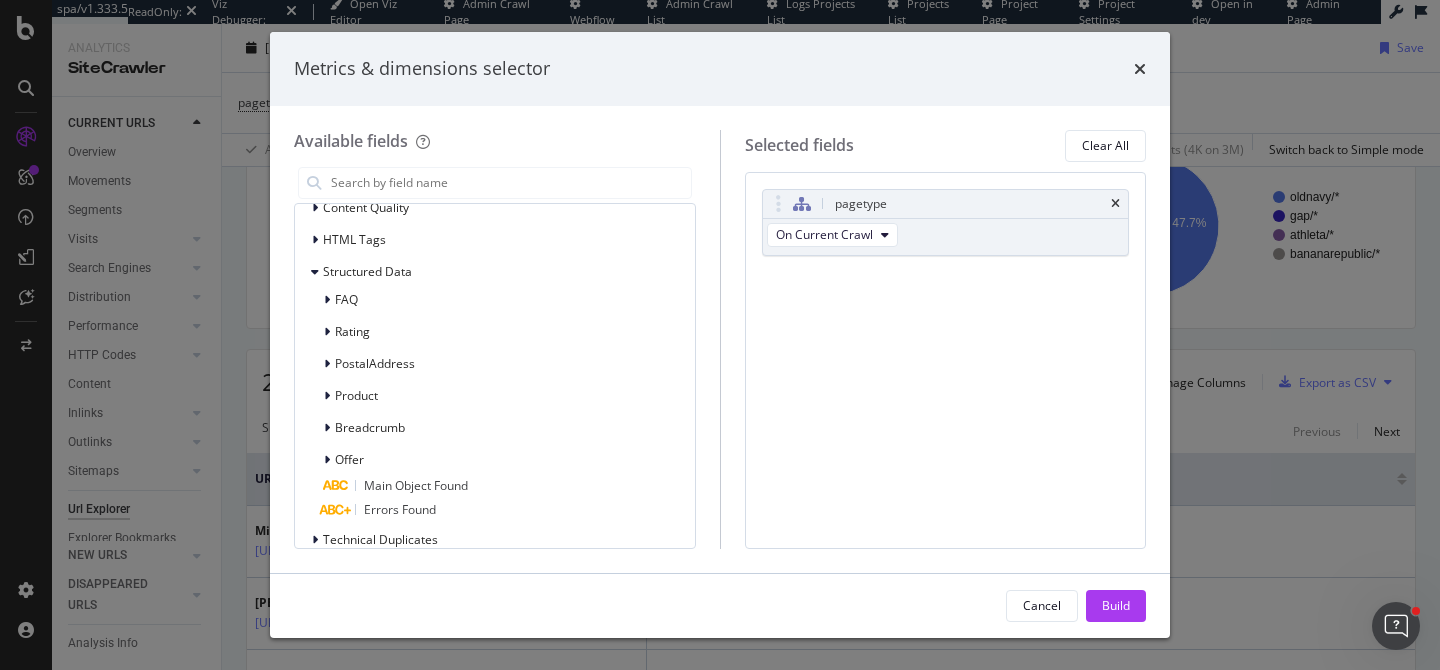 scroll, scrollTop: 624, scrollLeft: 0, axis: vertical 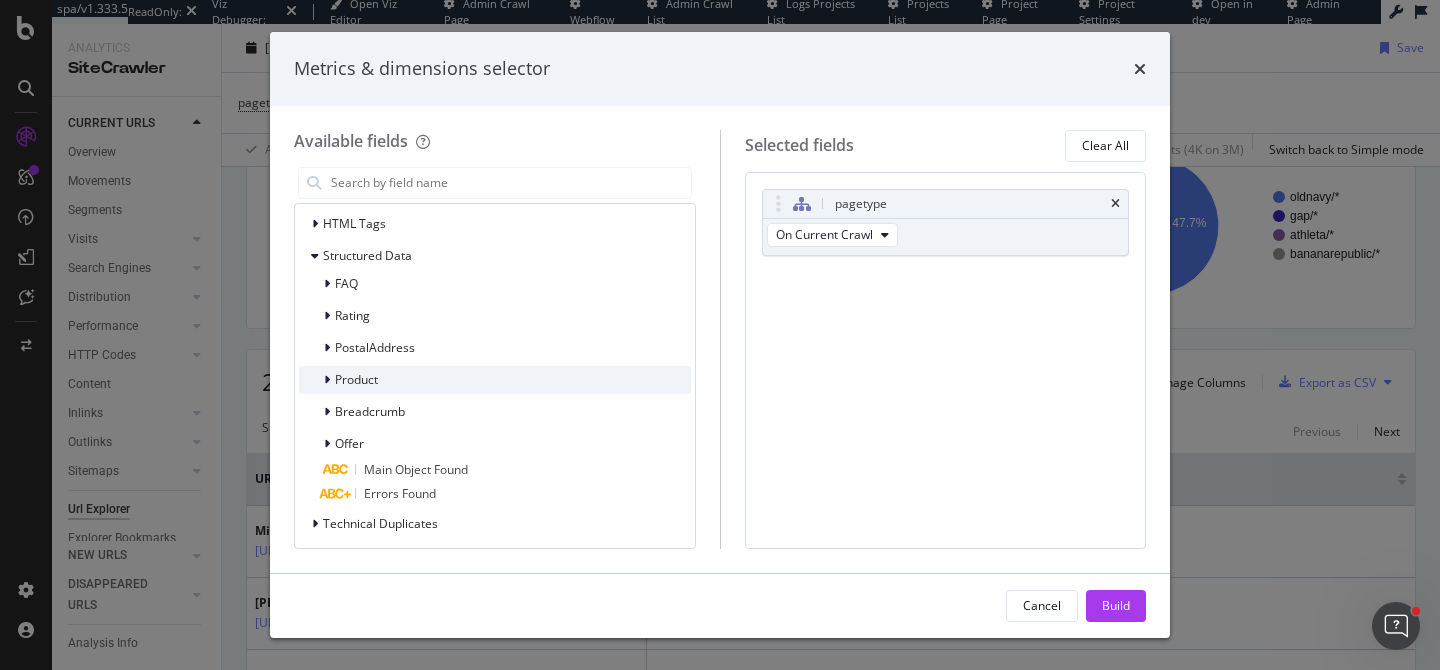 click on "Product" at bounding box center [495, 380] 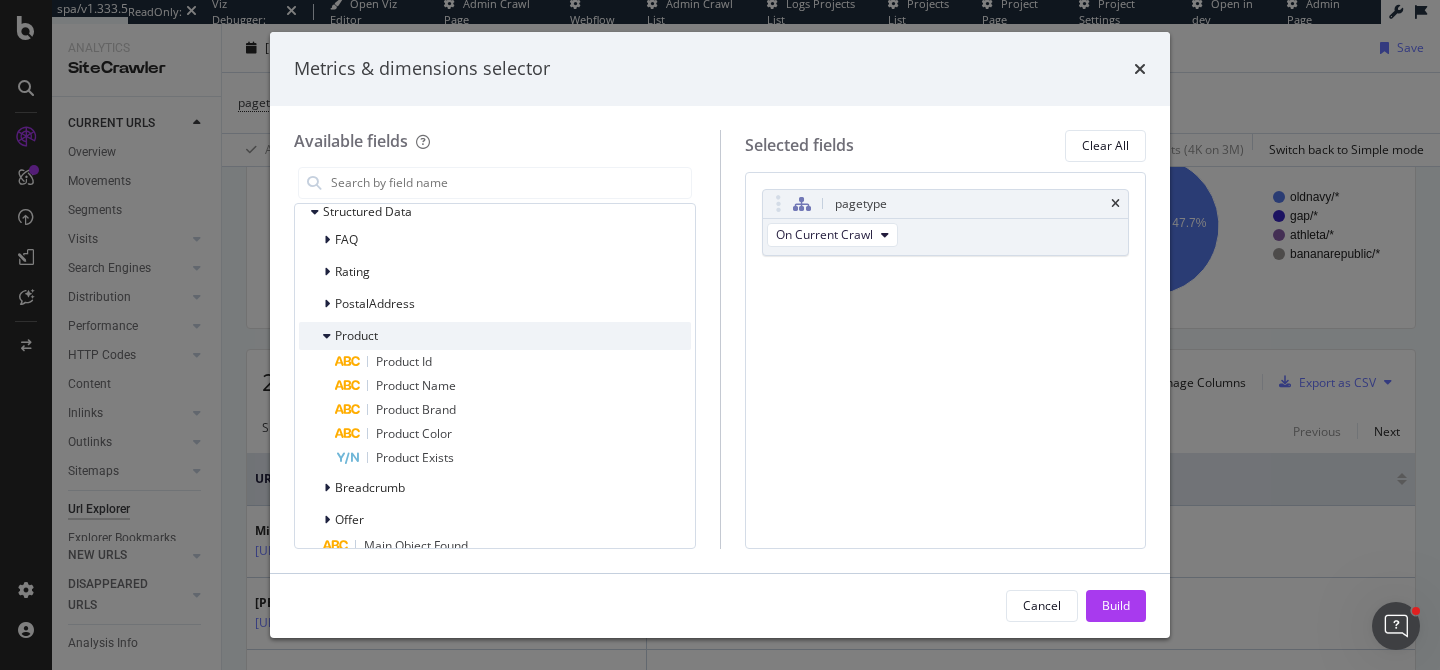 scroll, scrollTop: 674, scrollLeft: 0, axis: vertical 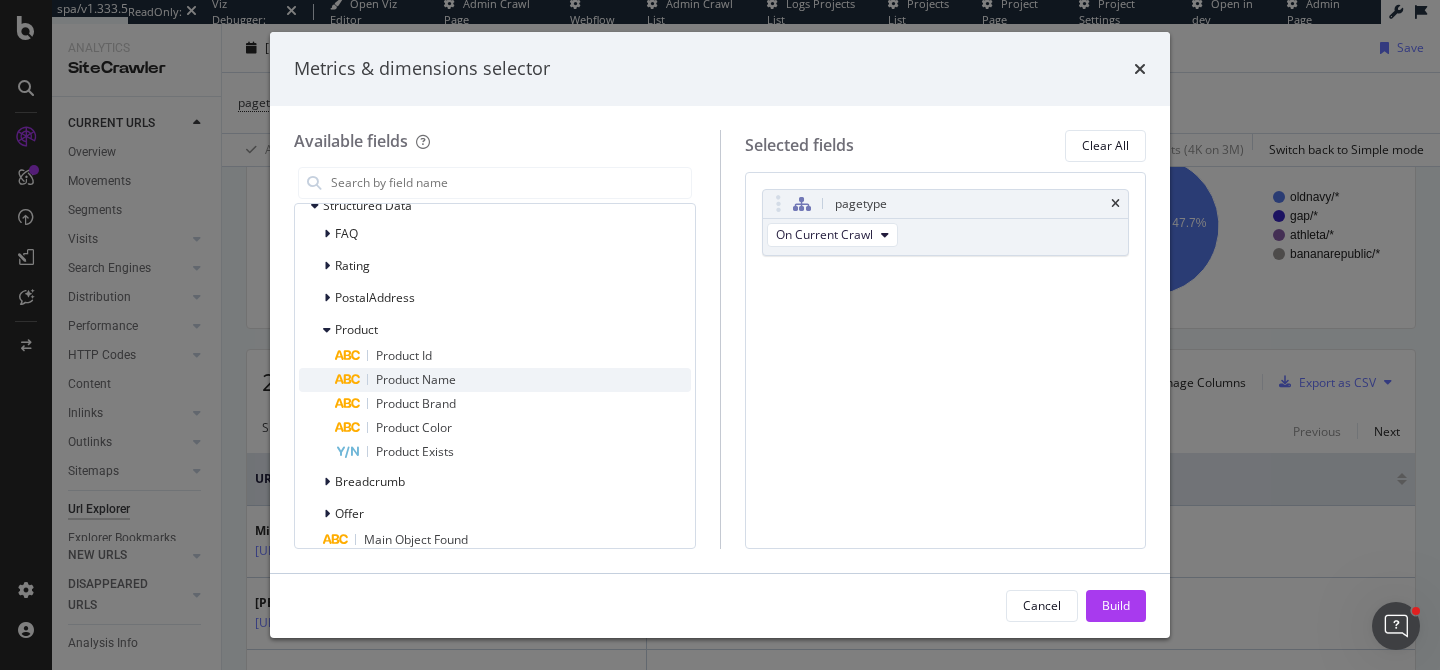click on "Product Name" at bounding box center [416, 379] 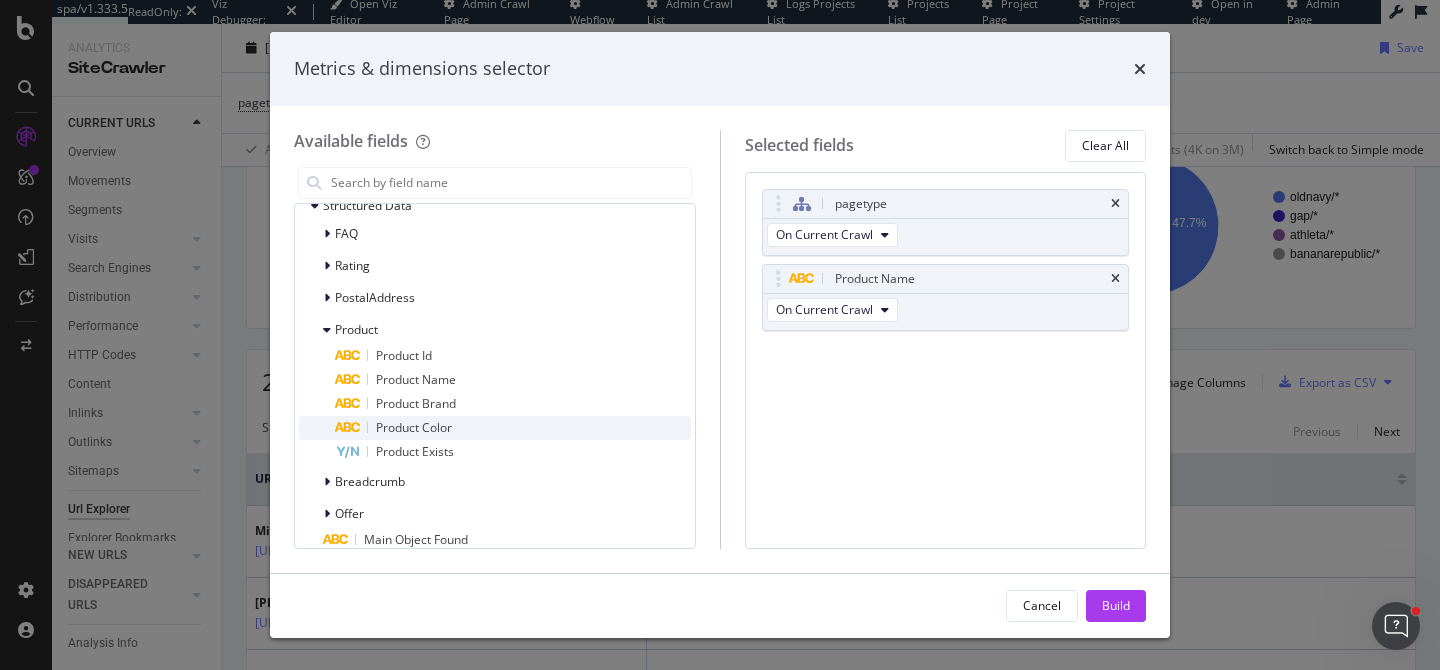 click on "Product Color" at bounding box center (414, 427) 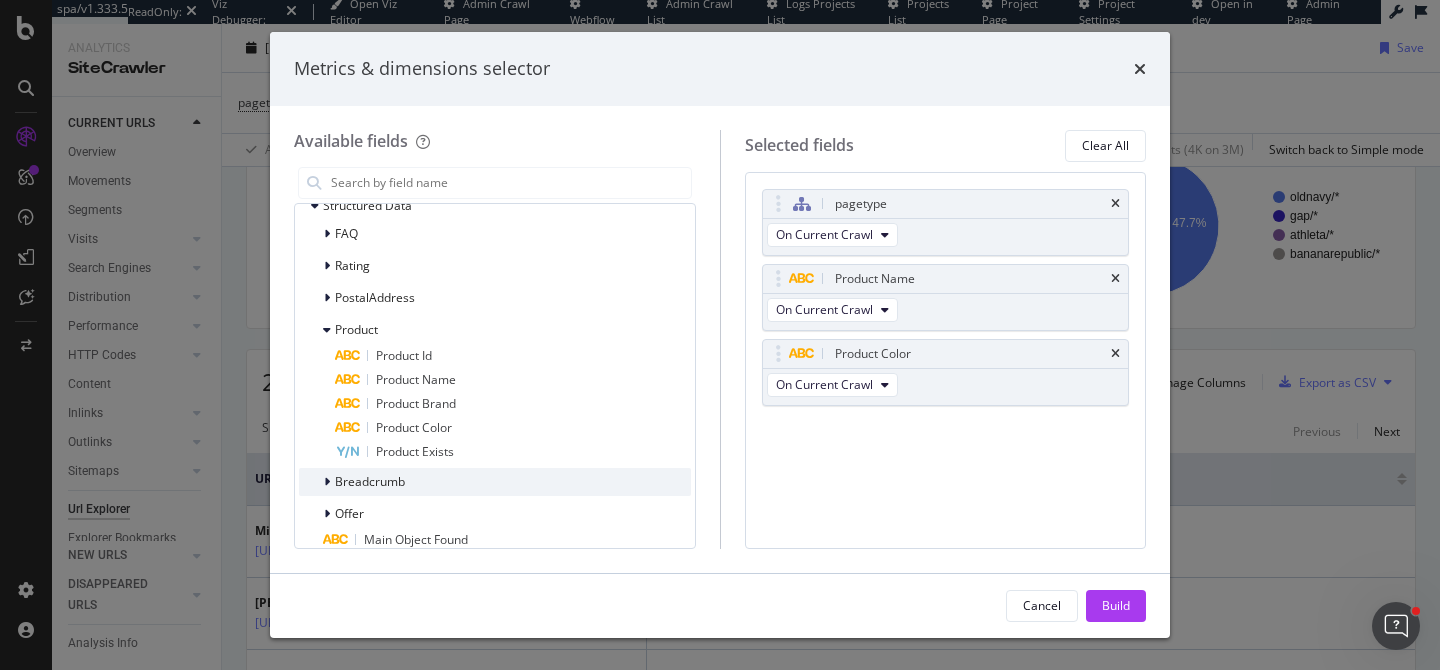 click on "Breadcrumb" at bounding box center (495, 482) 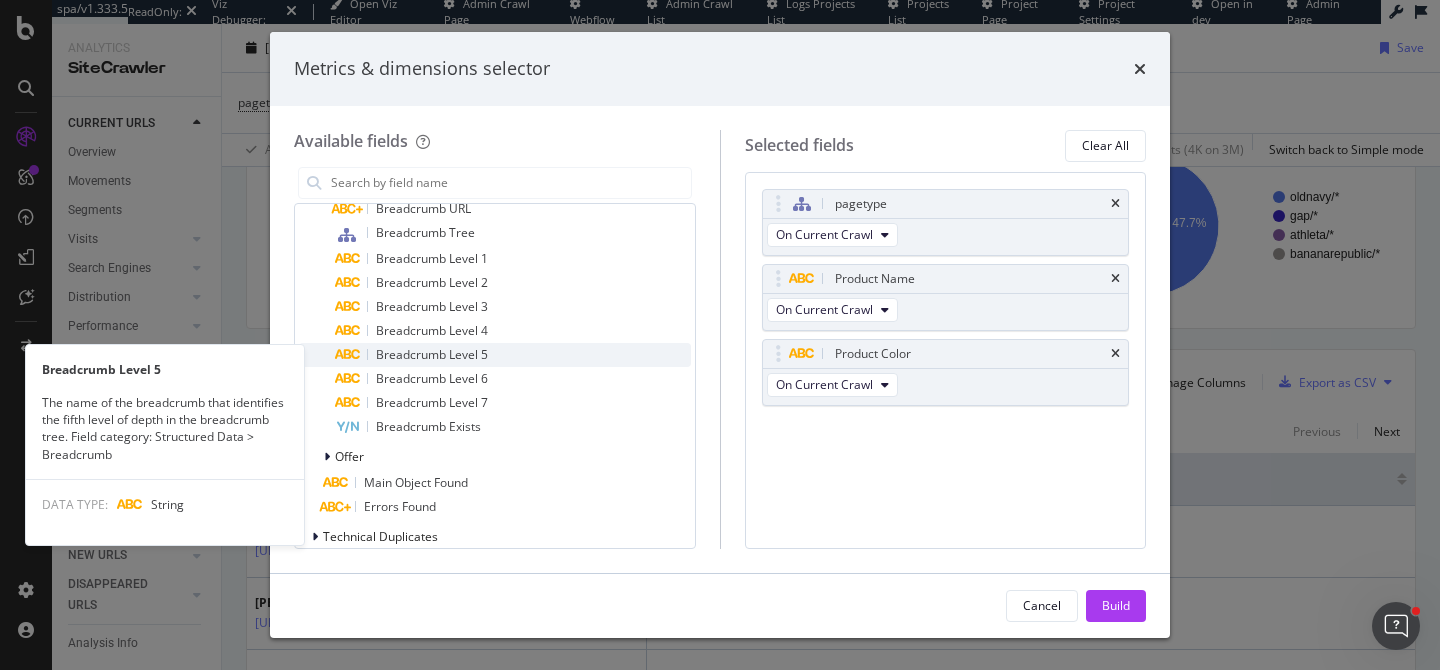 scroll, scrollTop: 1020, scrollLeft: 0, axis: vertical 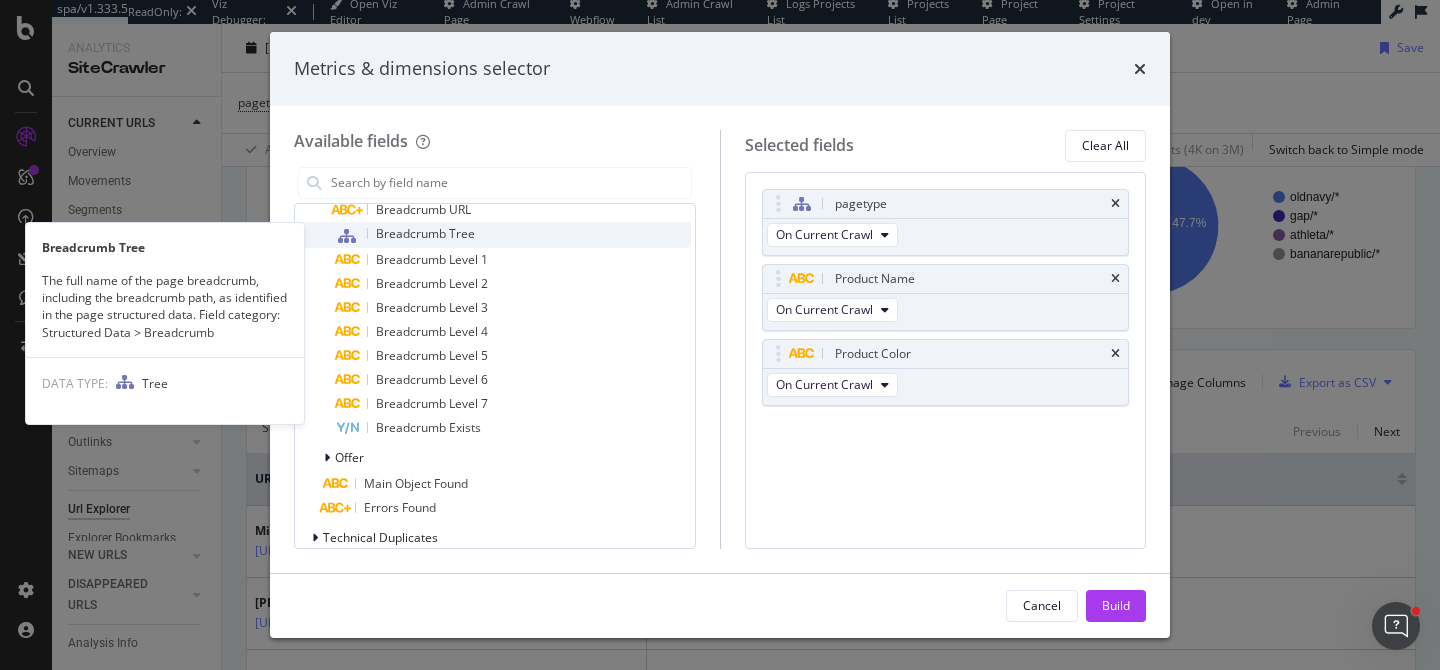 click on "Breadcrumb Tree" at bounding box center [425, 233] 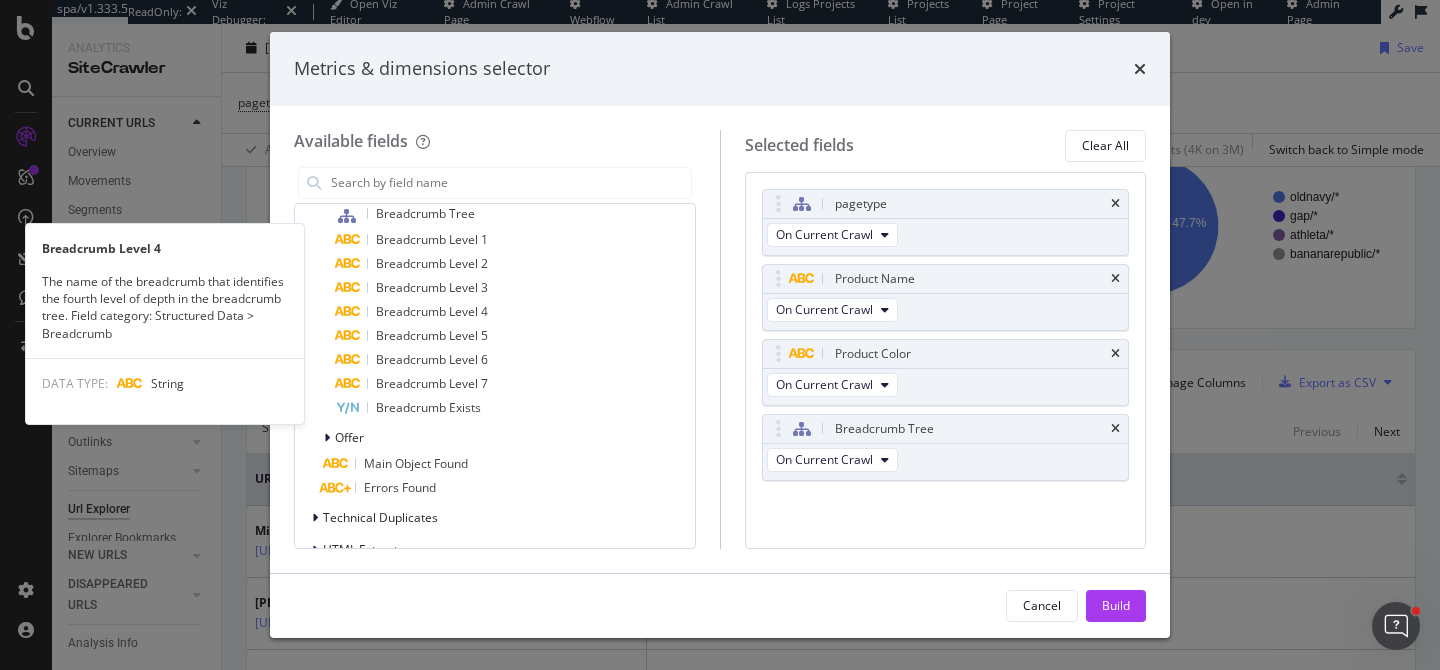 scroll, scrollTop: 1136, scrollLeft: 0, axis: vertical 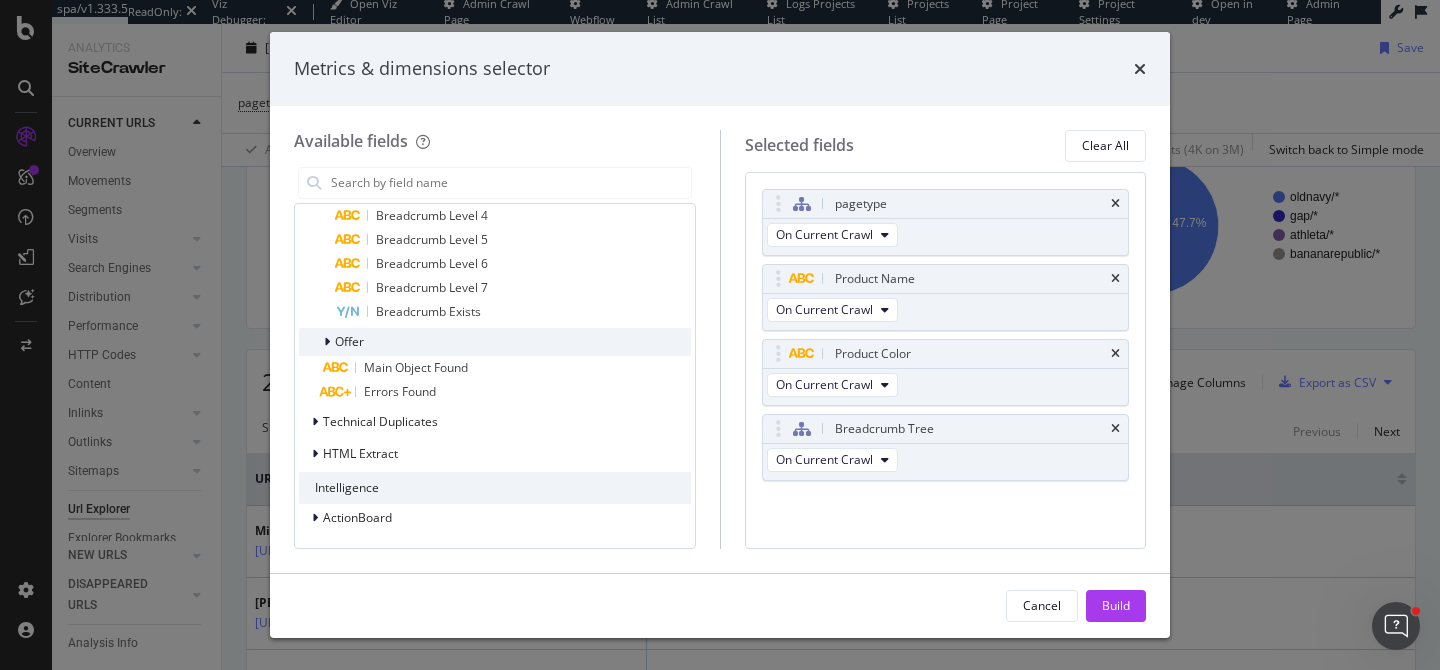 click on "Offer" at bounding box center [495, 342] 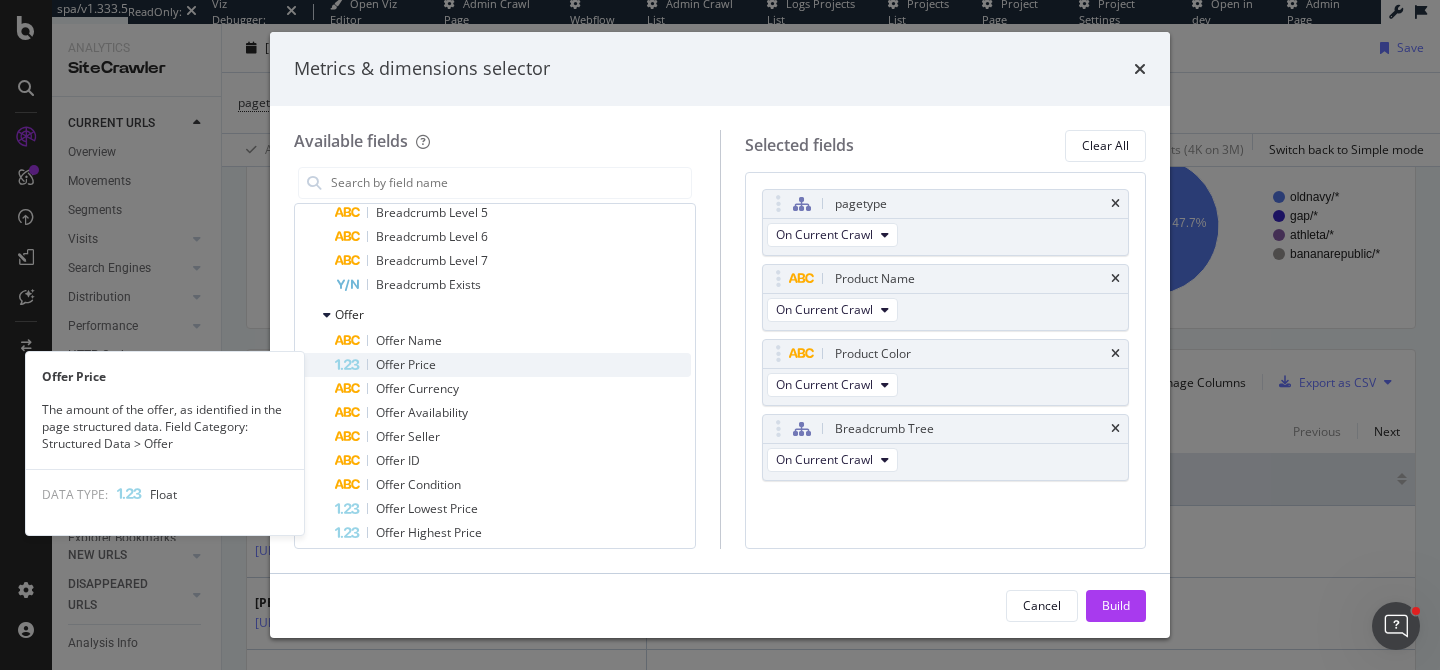 scroll, scrollTop: 1165, scrollLeft: 0, axis: vertical 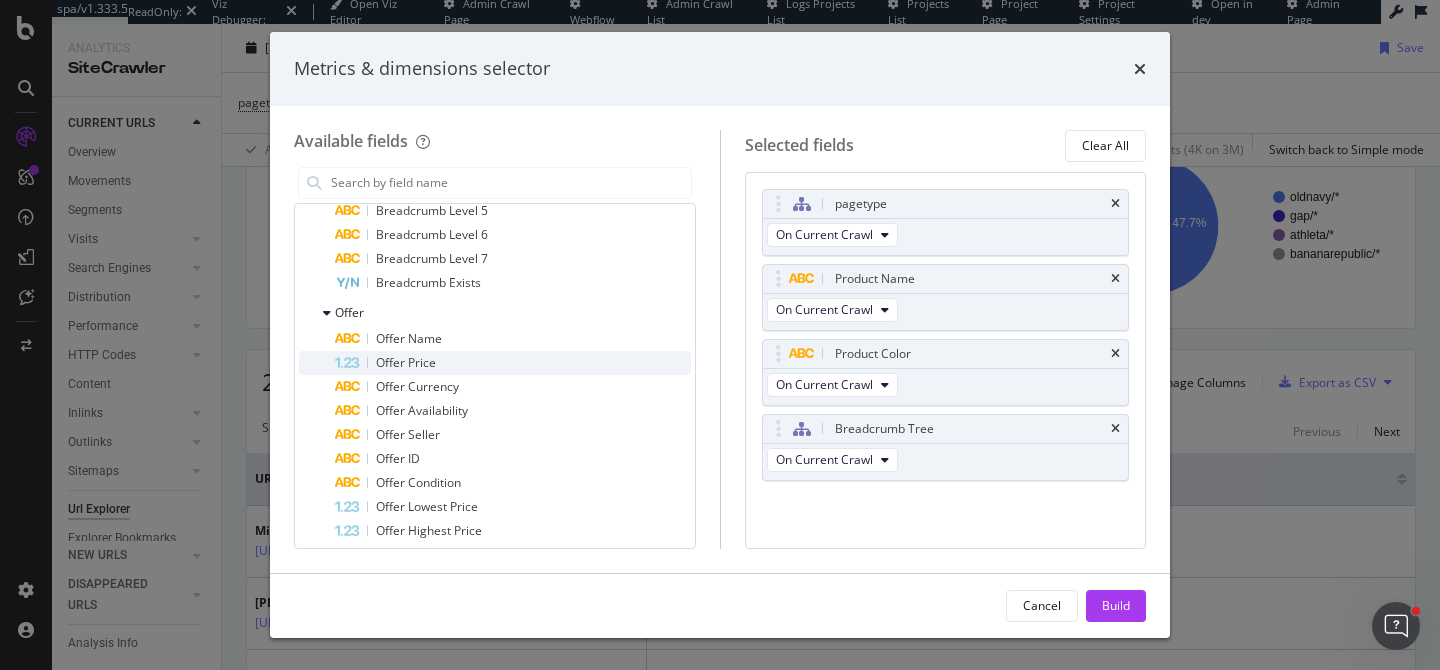 click on "Offer Price" at bounding box center [513, 363] 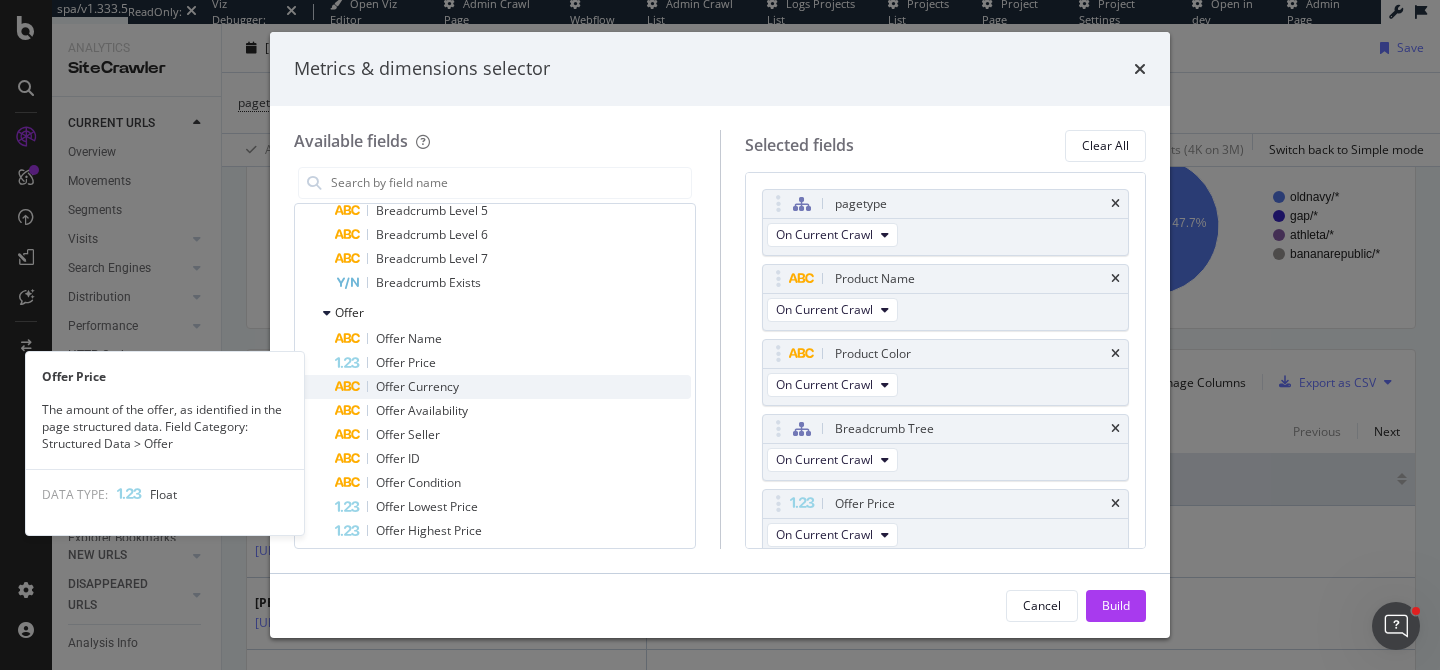 scroll, scrollTop: 7, scrollLeft: 0, axis: vertical 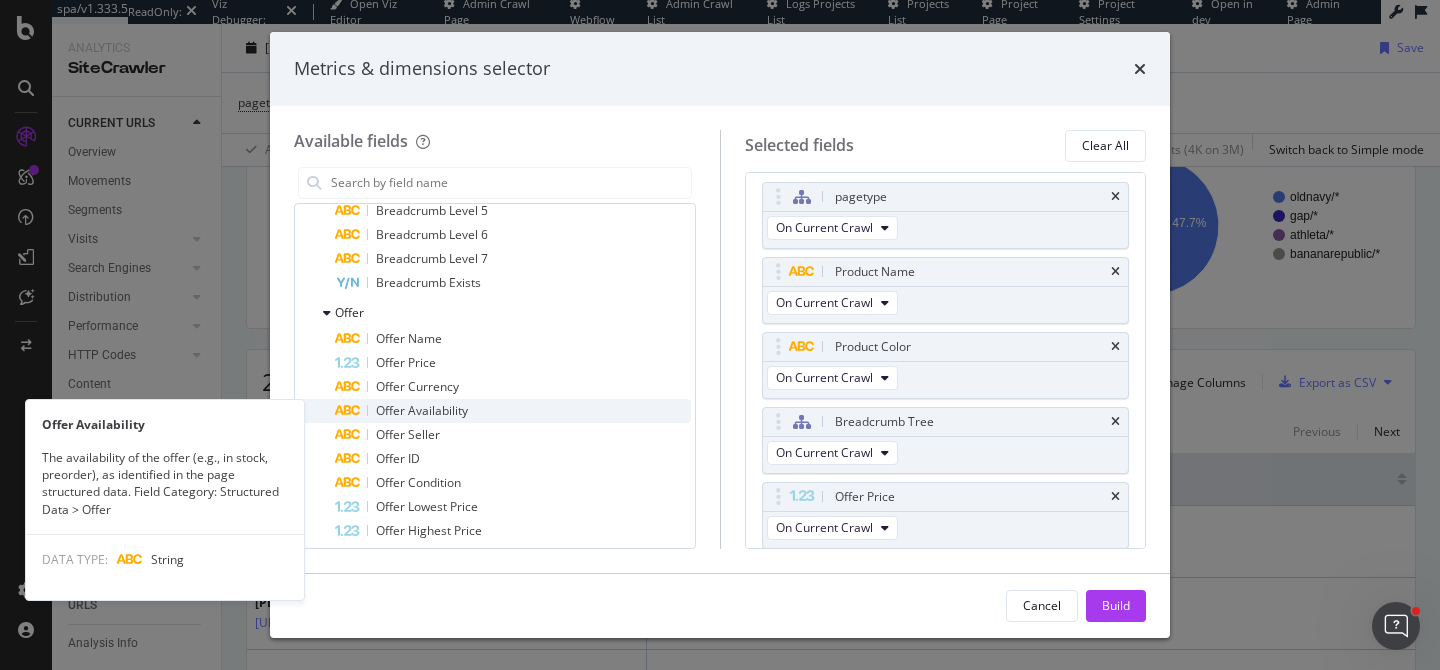 click on "Offer Availability" at bounding box center [513, 411] 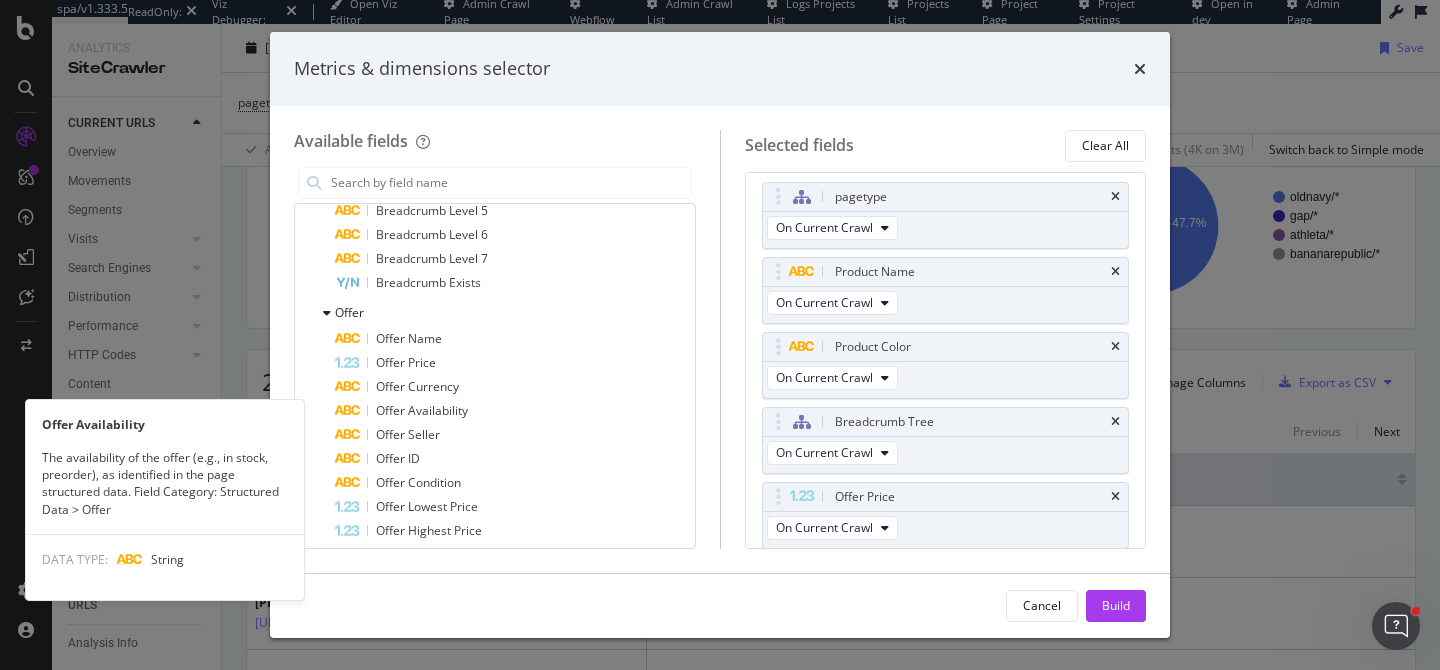 scroll, scrollTop: 82, scrollLeft: 0, axis: vertical 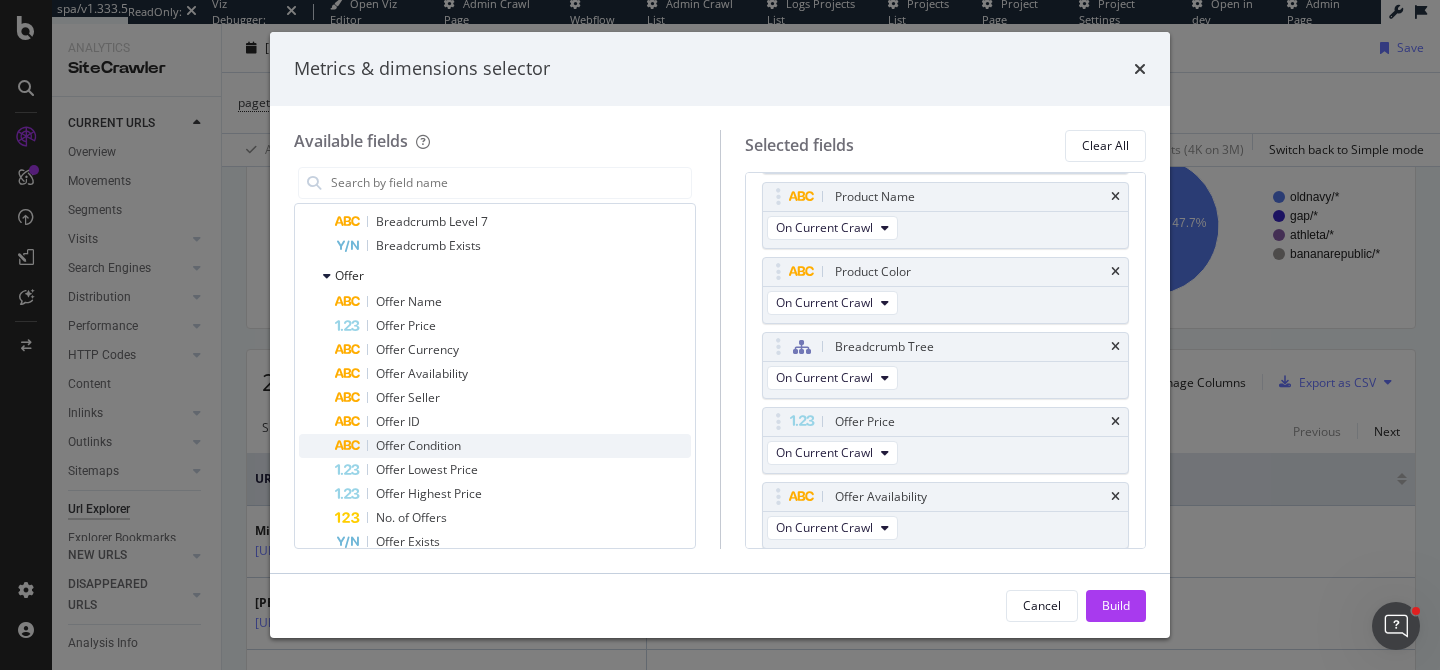 click on "Offer Condition" at bounding box center [513, 446] 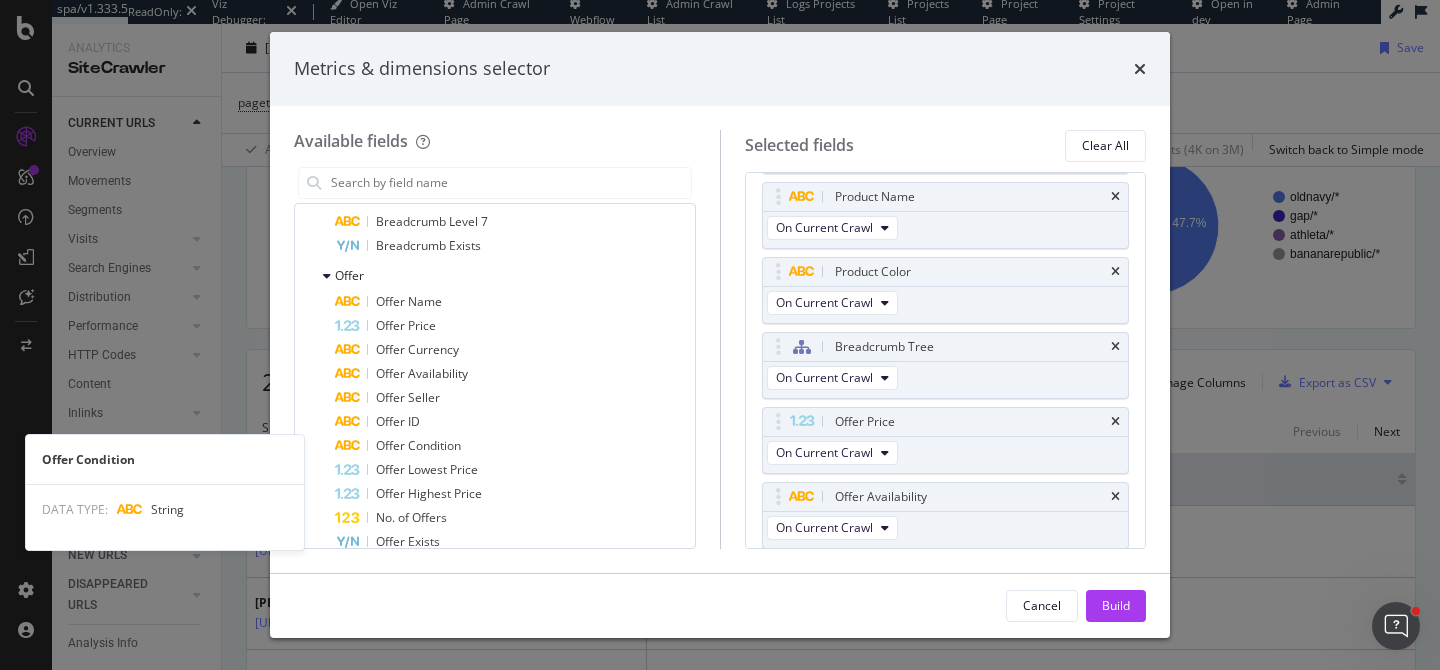 scroll, scrollTop: 157, scrollLeft: 0, axis: vertical 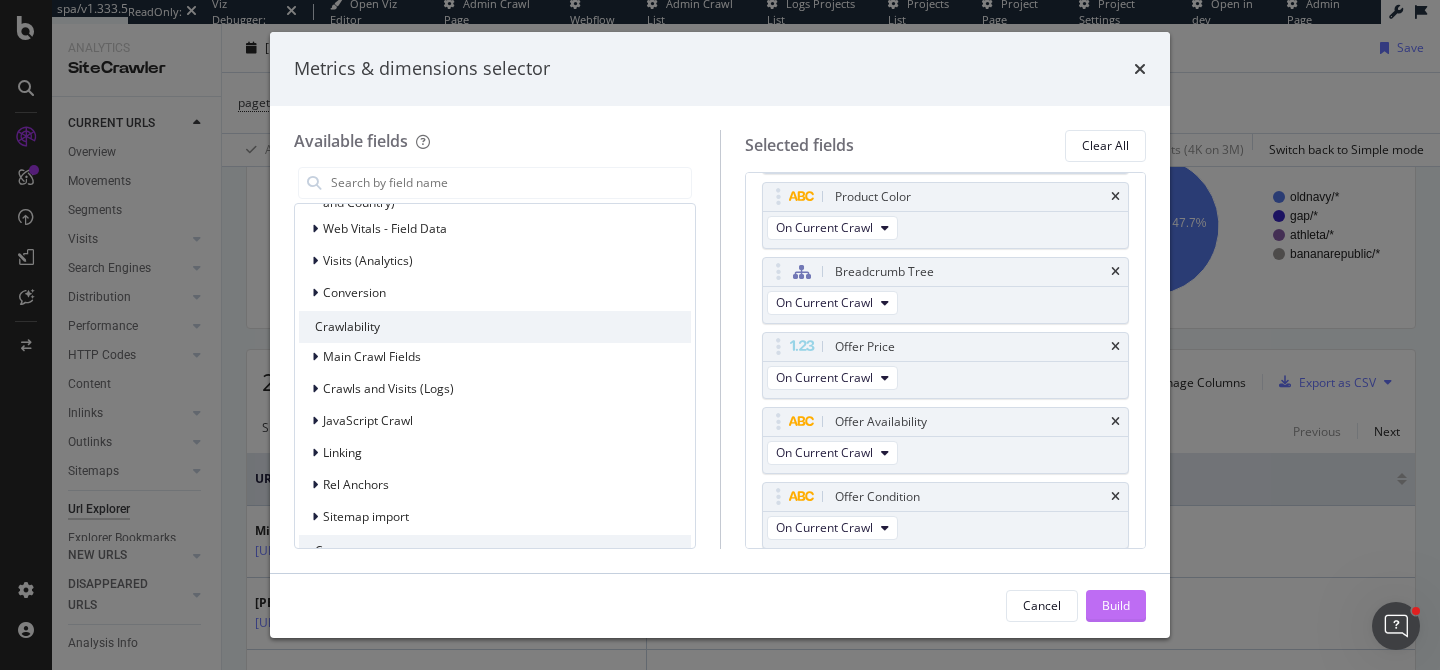 click on "Build" at bounding box center (1116, 605) 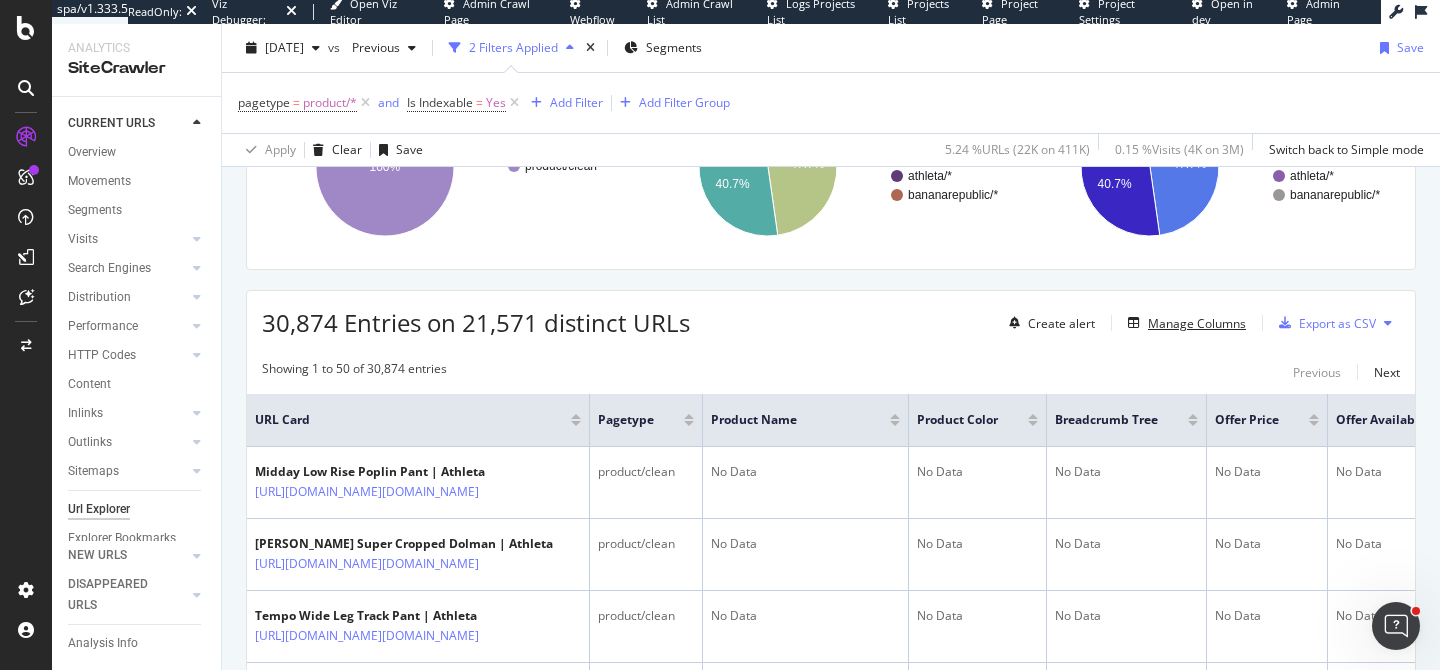 scroll, scrollTop: 239, scrollLeft: 0, axis: vertical 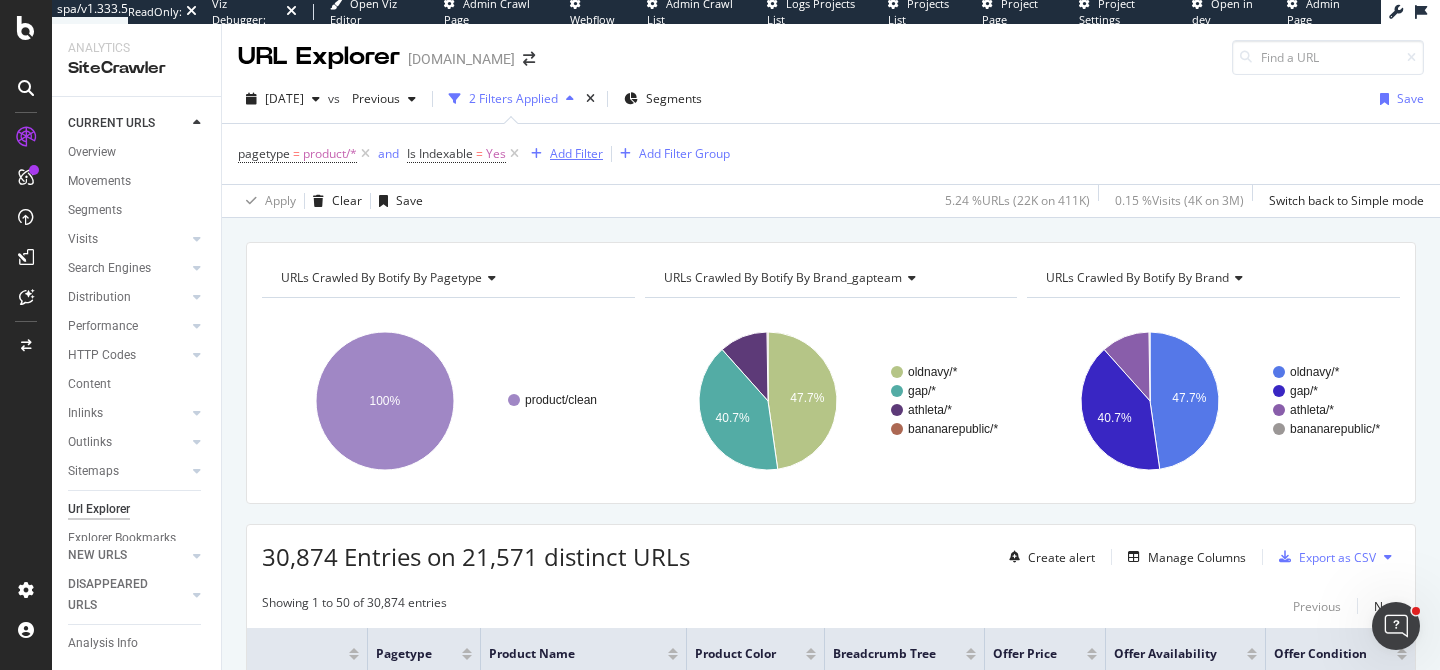click on "Add Filter" at bounding box center (576, 153) 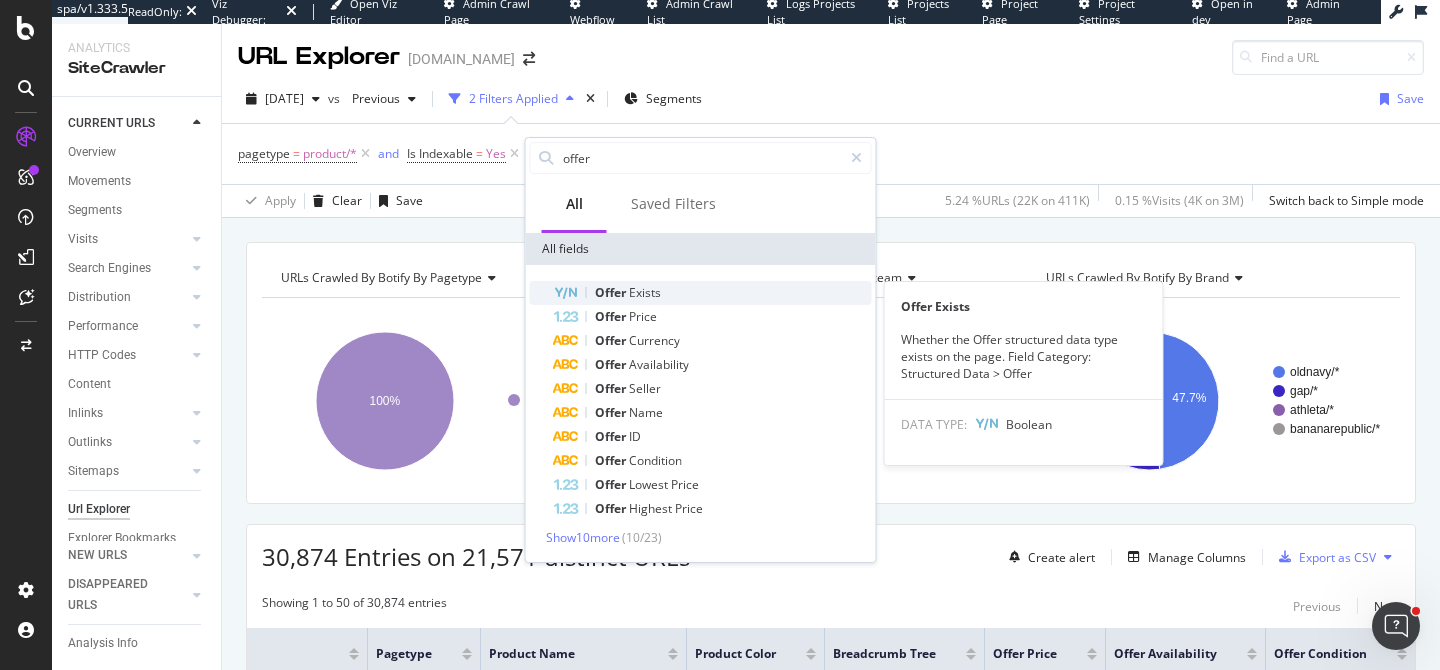 type on "offer" 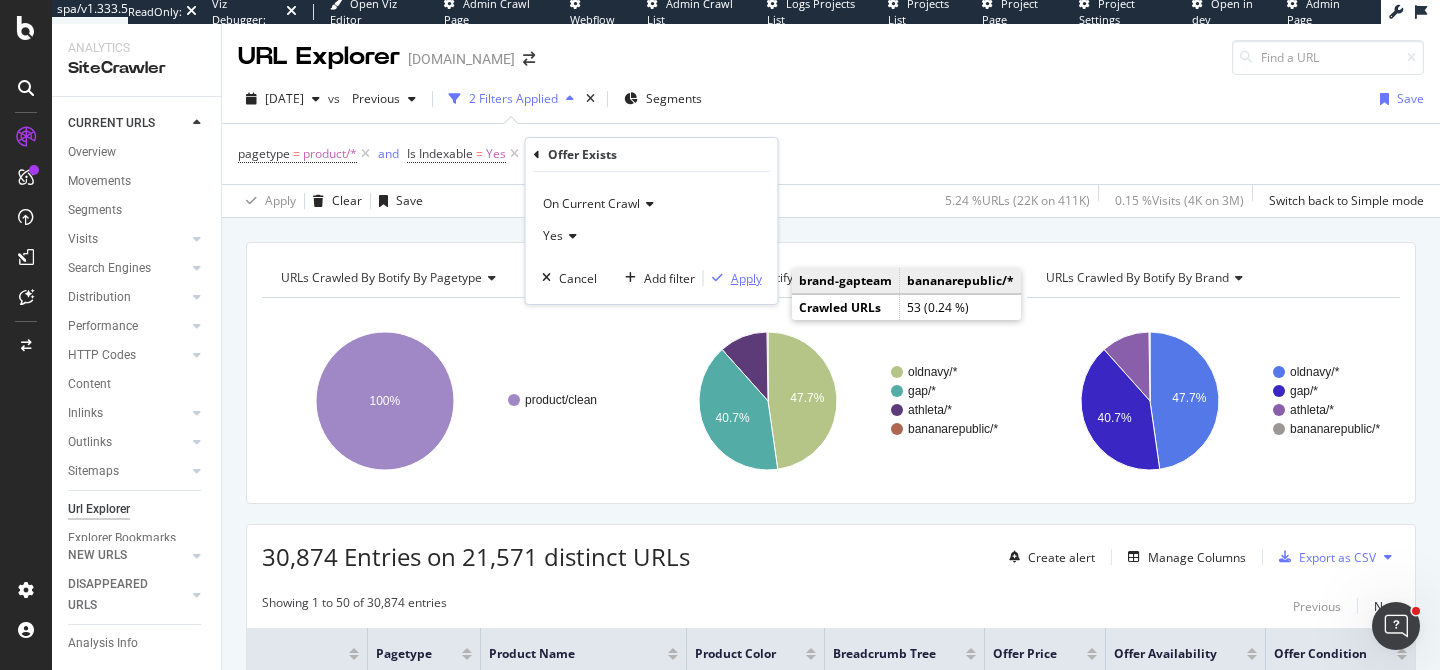 click on "Apply" at bounding box center (746, 278) 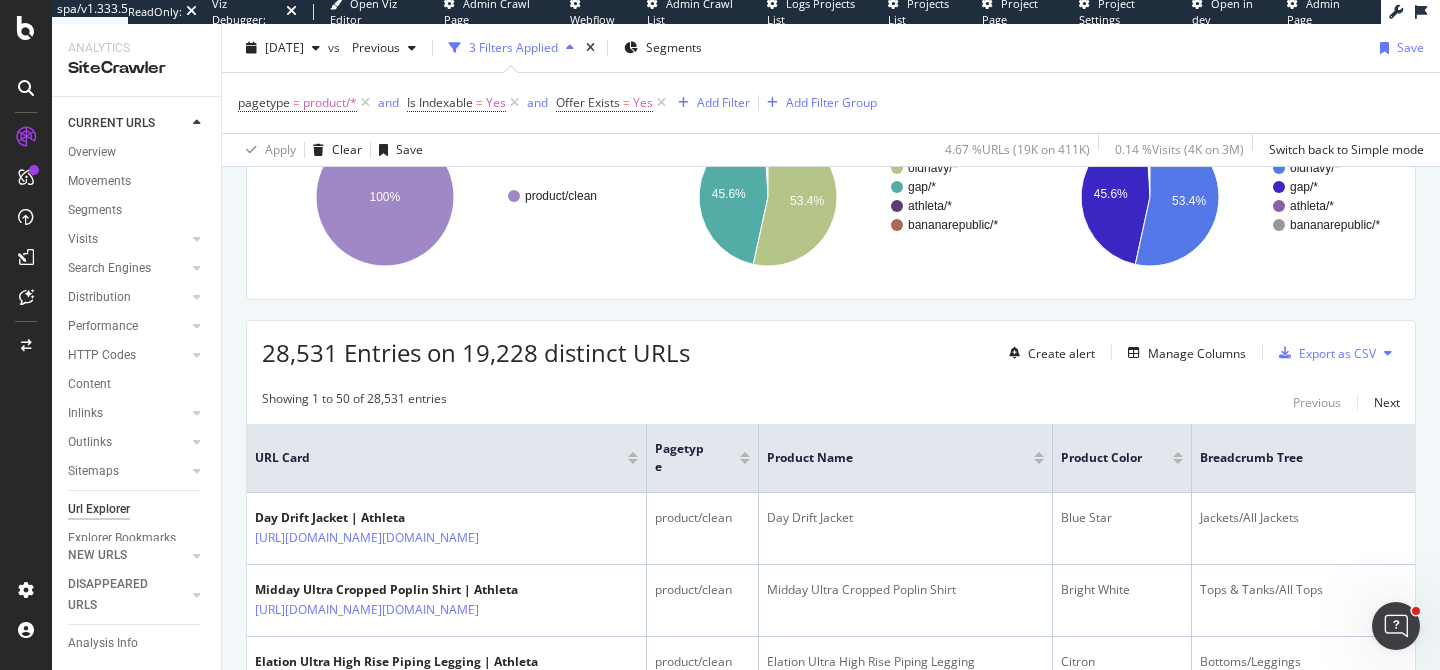scroll, scrollTop: 206, scrollLeft: 0, axis: vertical 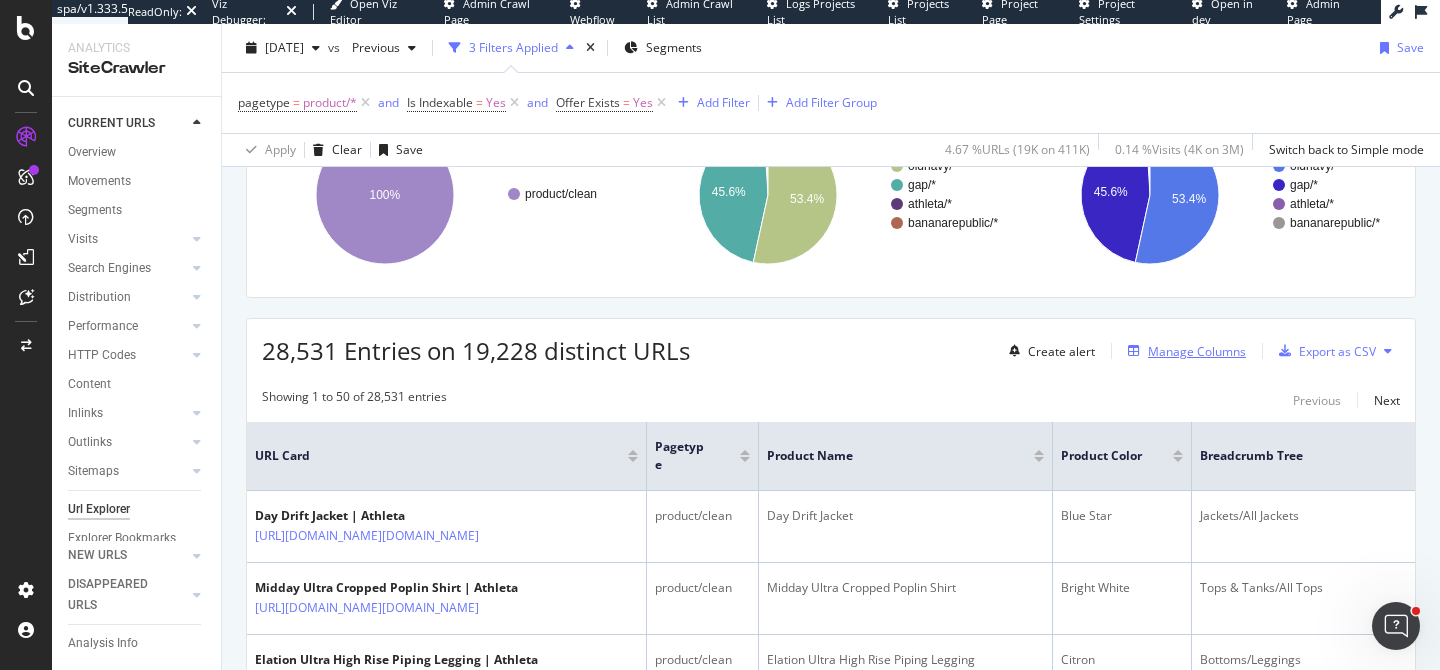 click on "Manage Columns" at bounding box center [1197, 351] 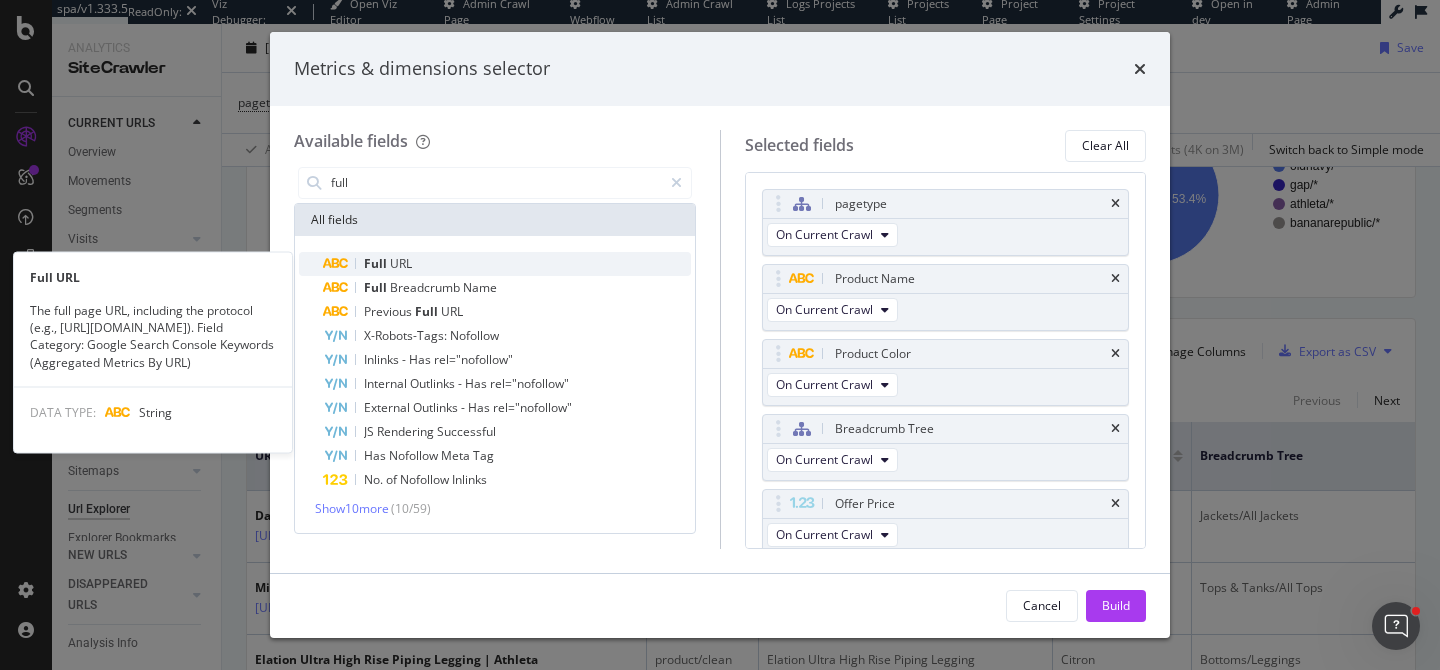 type on "full" 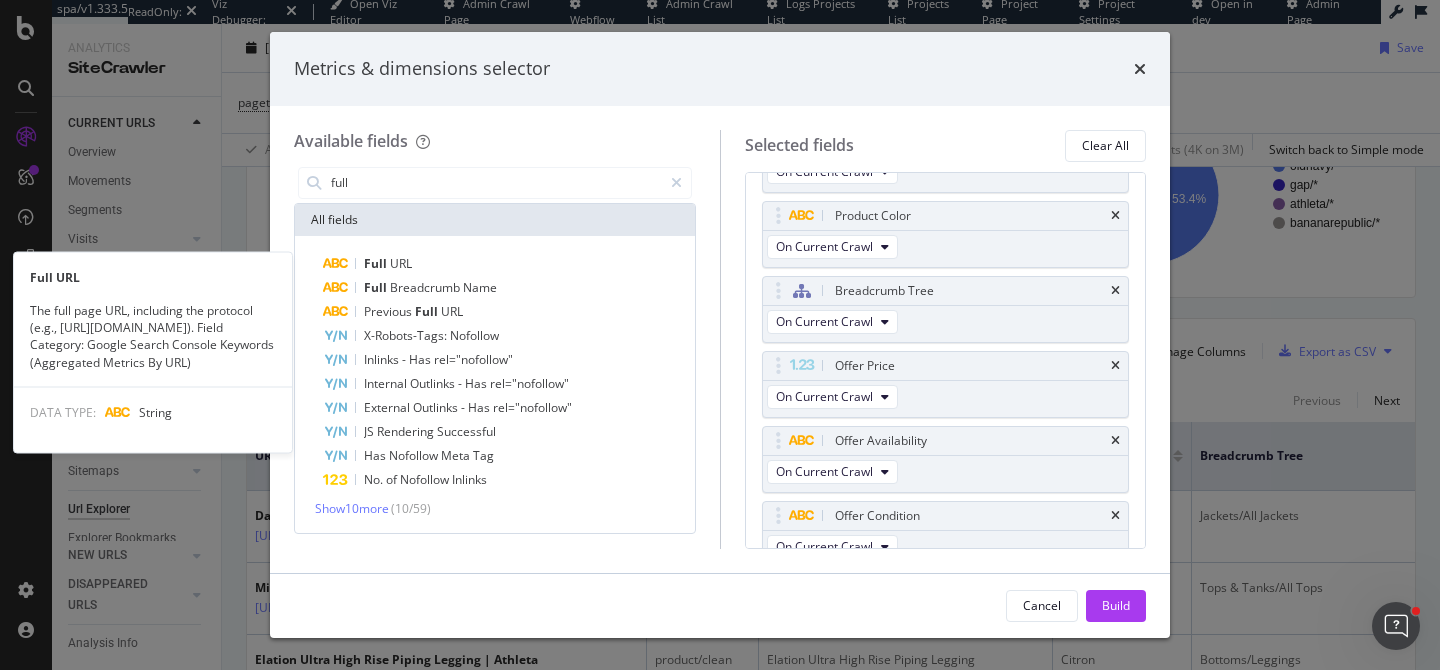 scroll, scrollTop: 232, scrollLeft: 0, axis: vertical 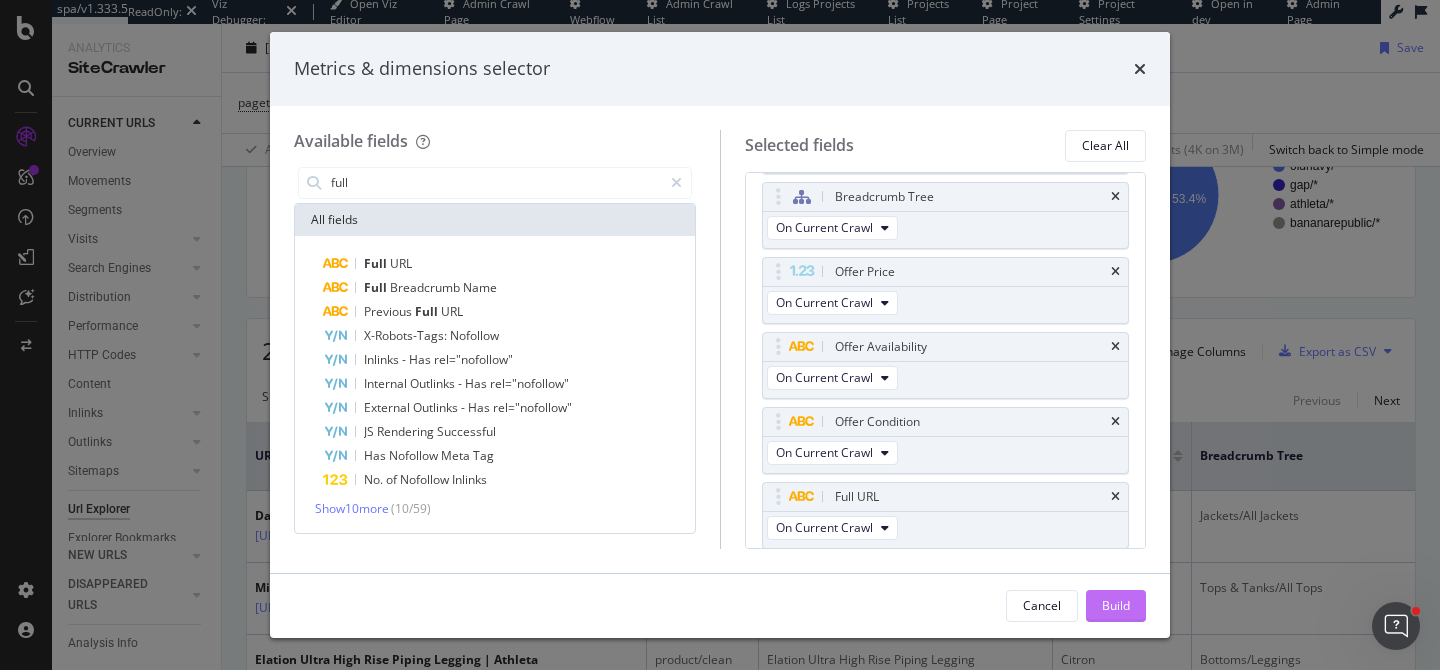click on "Build" at bounding box center (1116, 605) 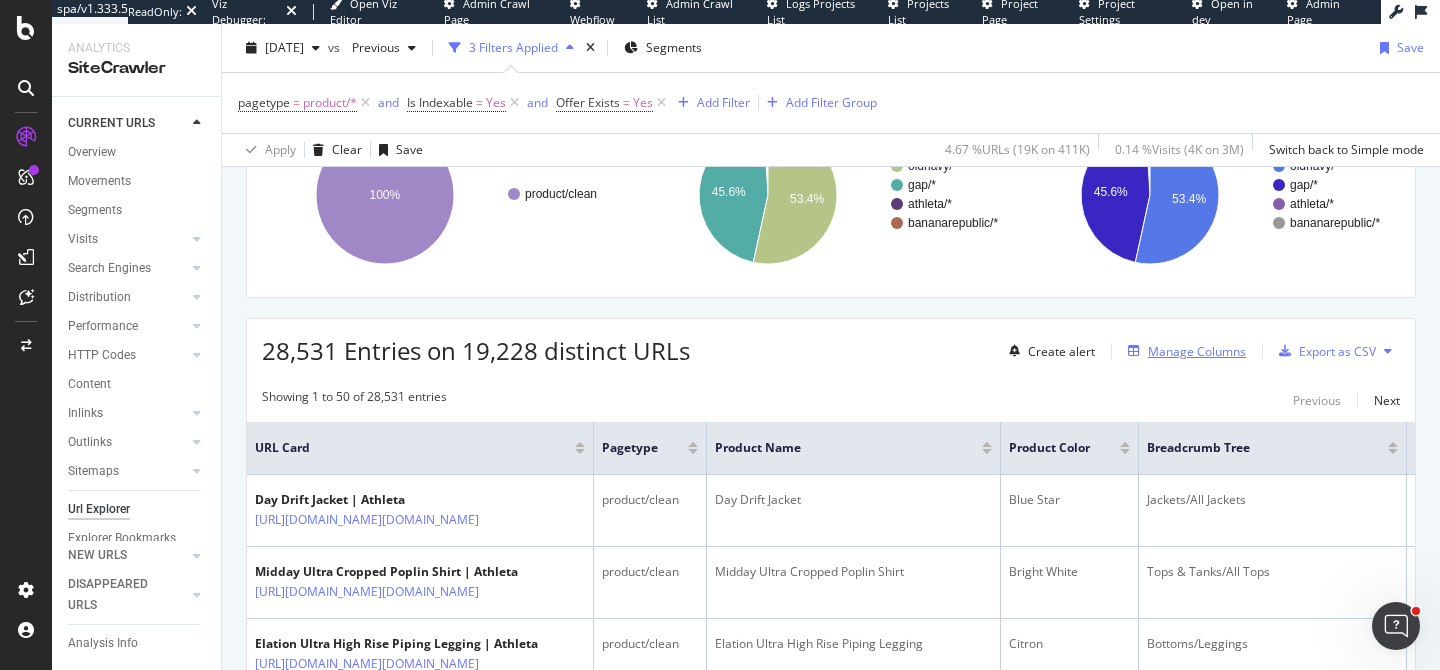 click on "Manage Columns" at bounding box center [1197, 351] 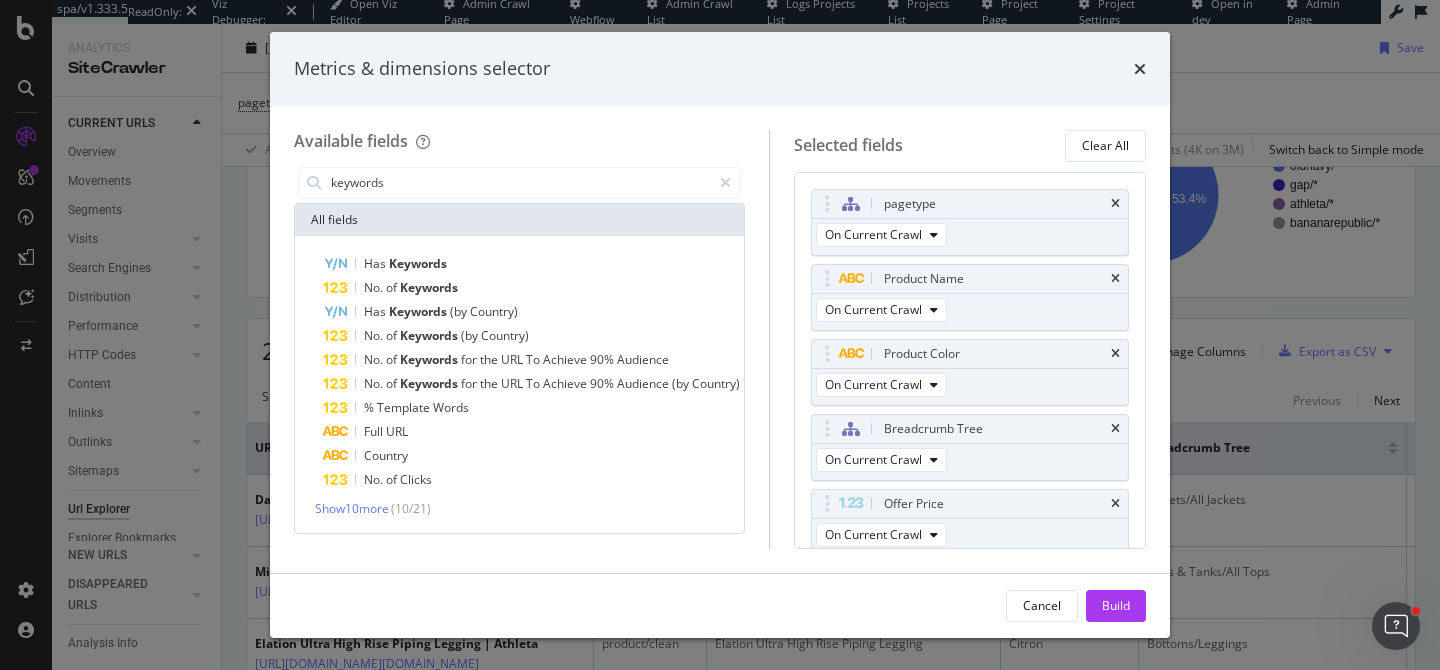 type on "keywords" 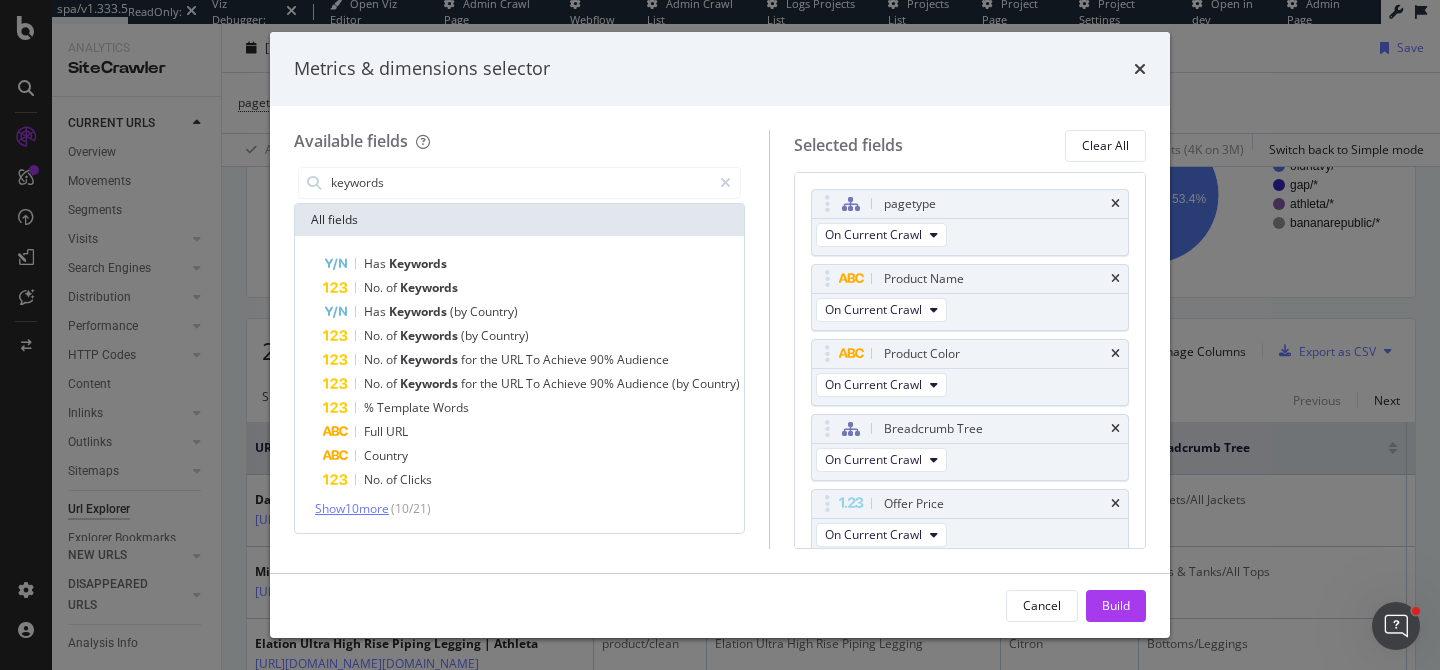 click on "Show  10  more" at bounding box center (352, 508) 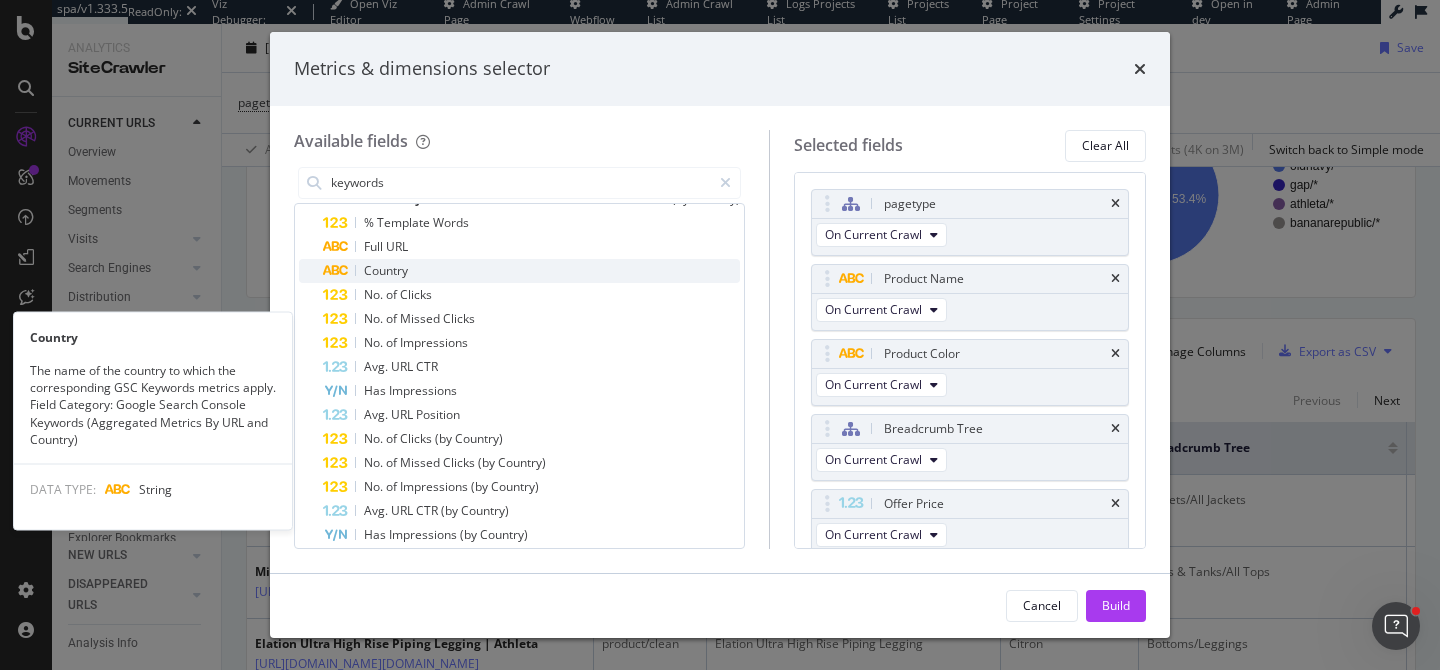 scroll, scrollTop: 0, scrollLeft: 0, axis: both 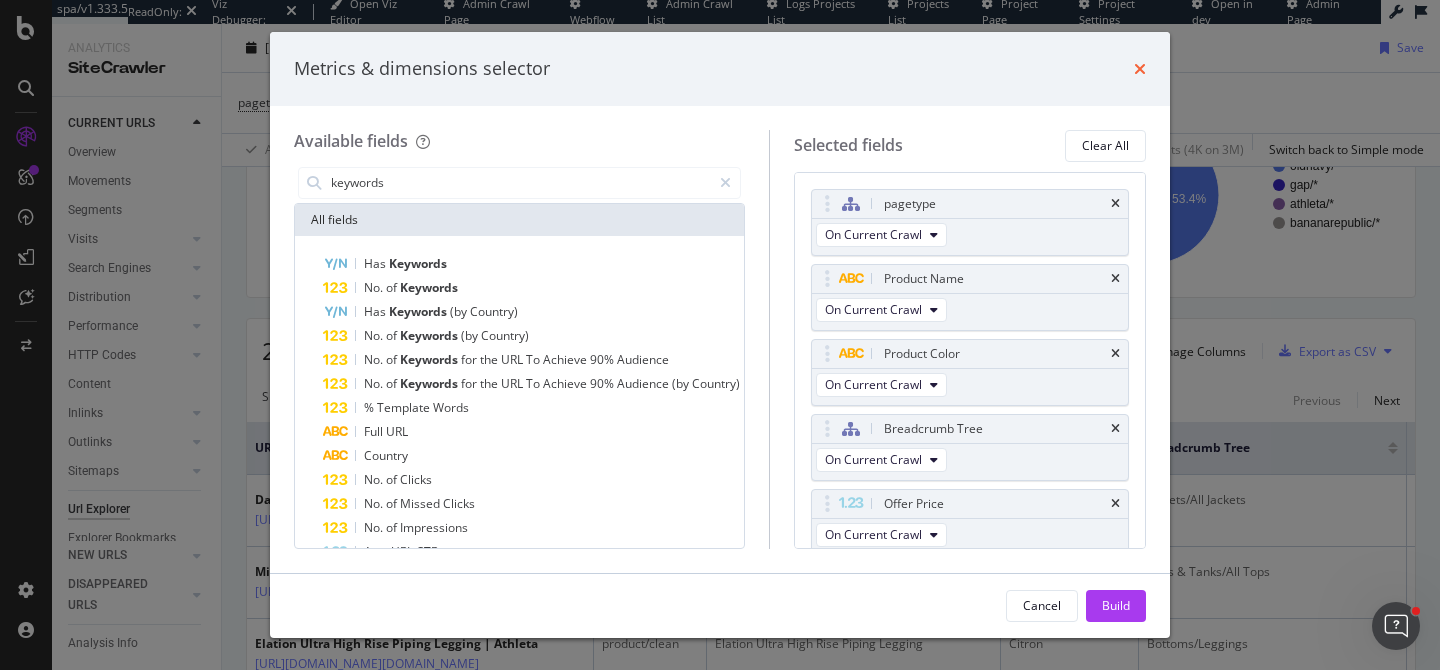 click at bounding box center (1140, 69) 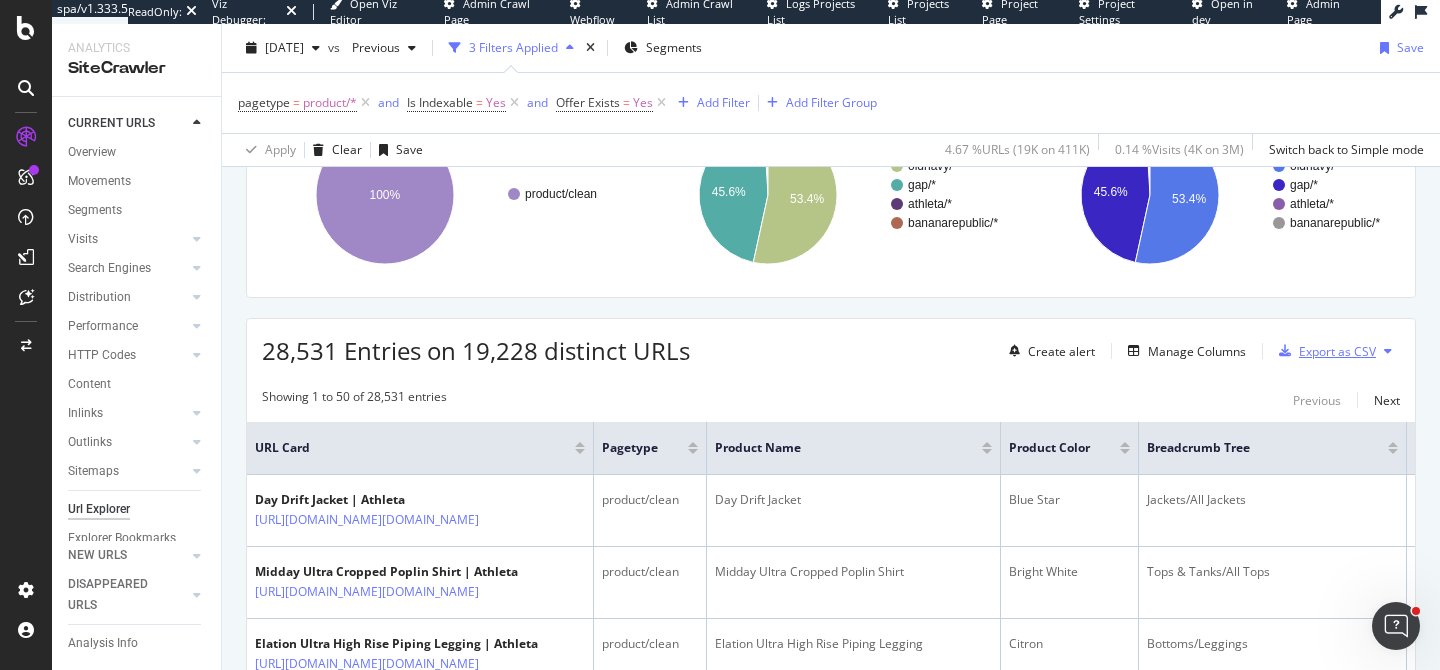 click on "Export as CSV" at bounding box center (1337, 351) 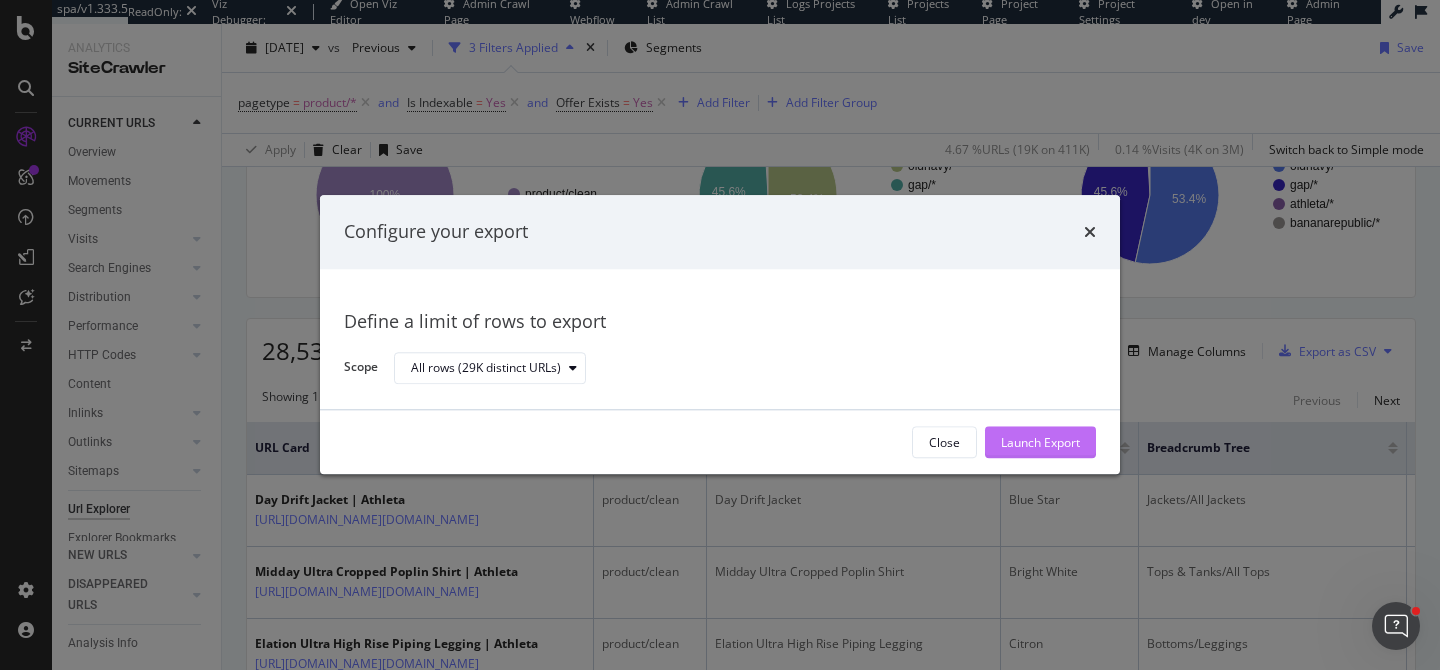 click on "Launch Export" at bounding box center [1040, 442] 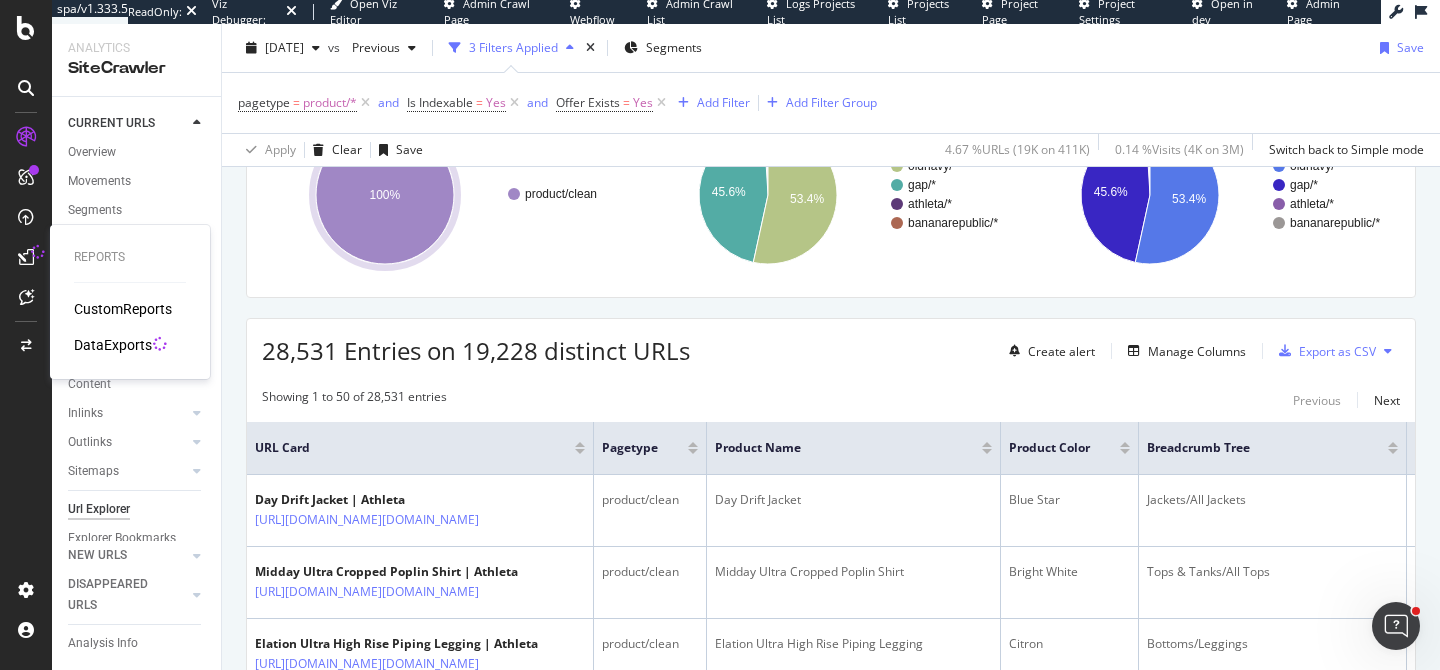 click on "DataExports" at bounding box center (113, 345) 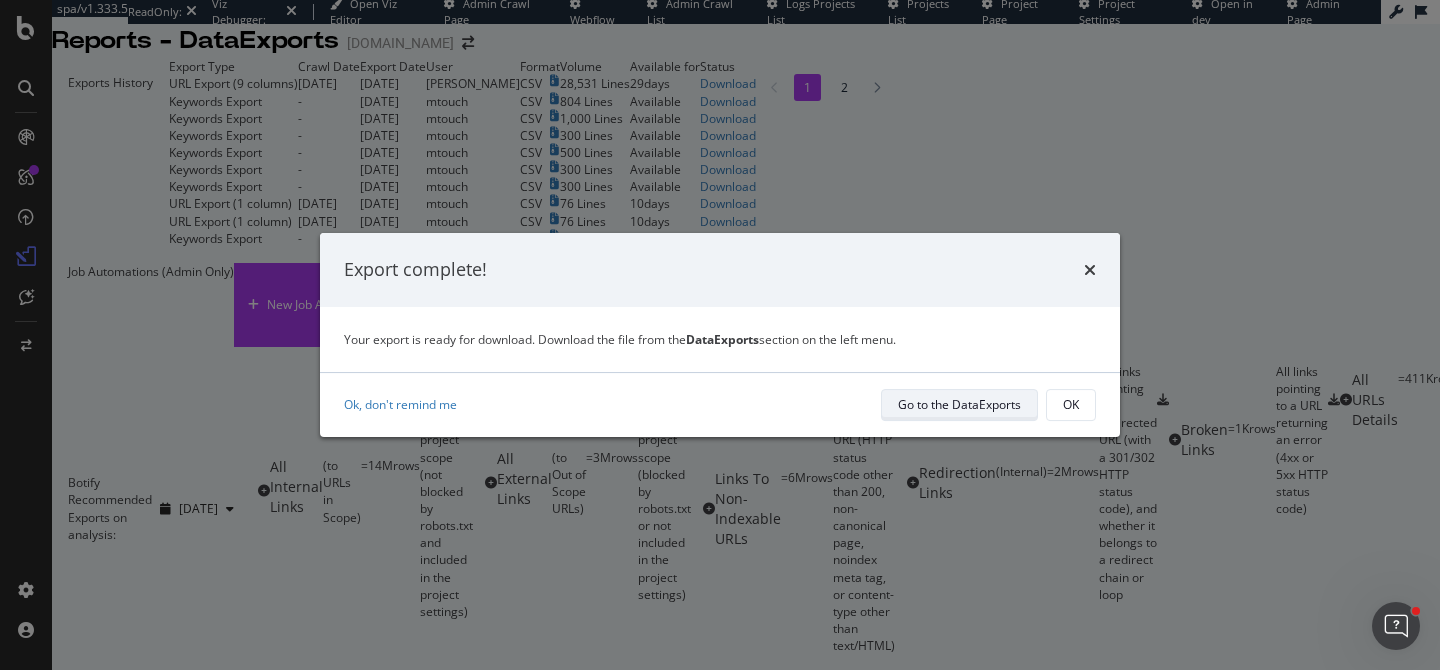 click on "Go to the DataExports" at bounding box center (959, 404) 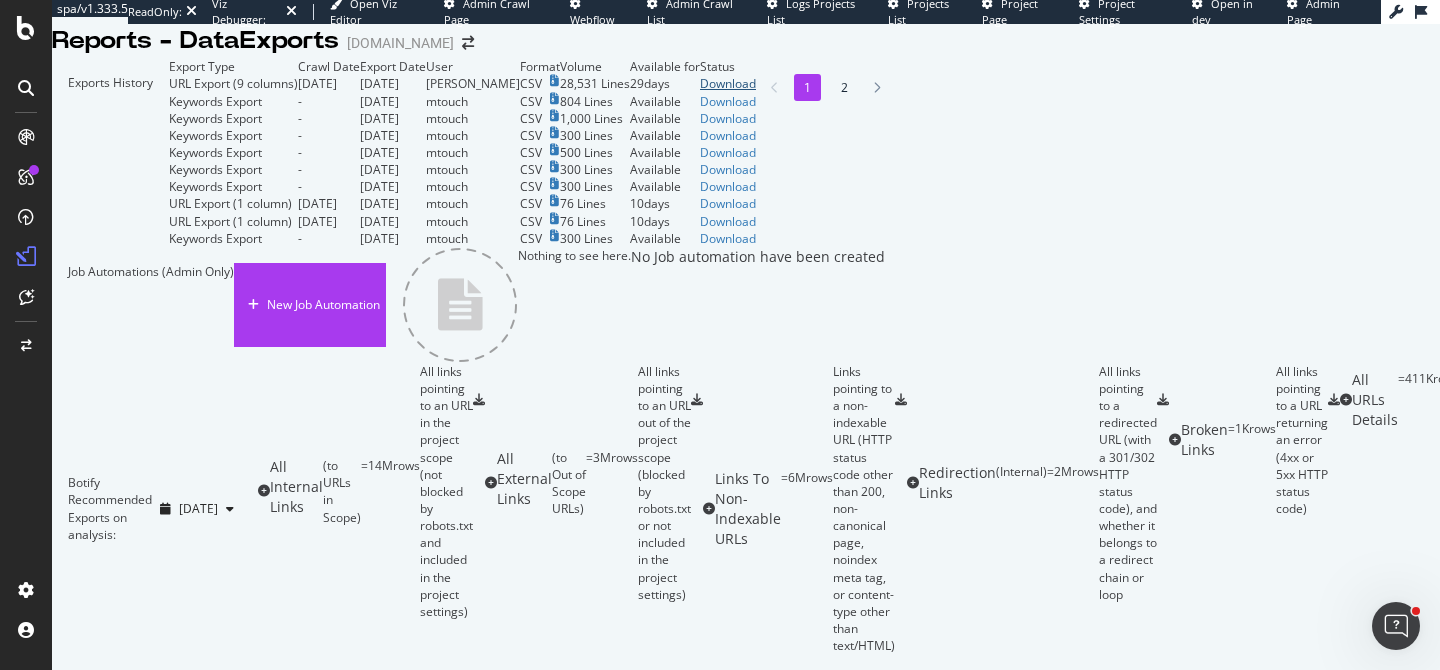 click on "Download" at bounding box center (728, 83) 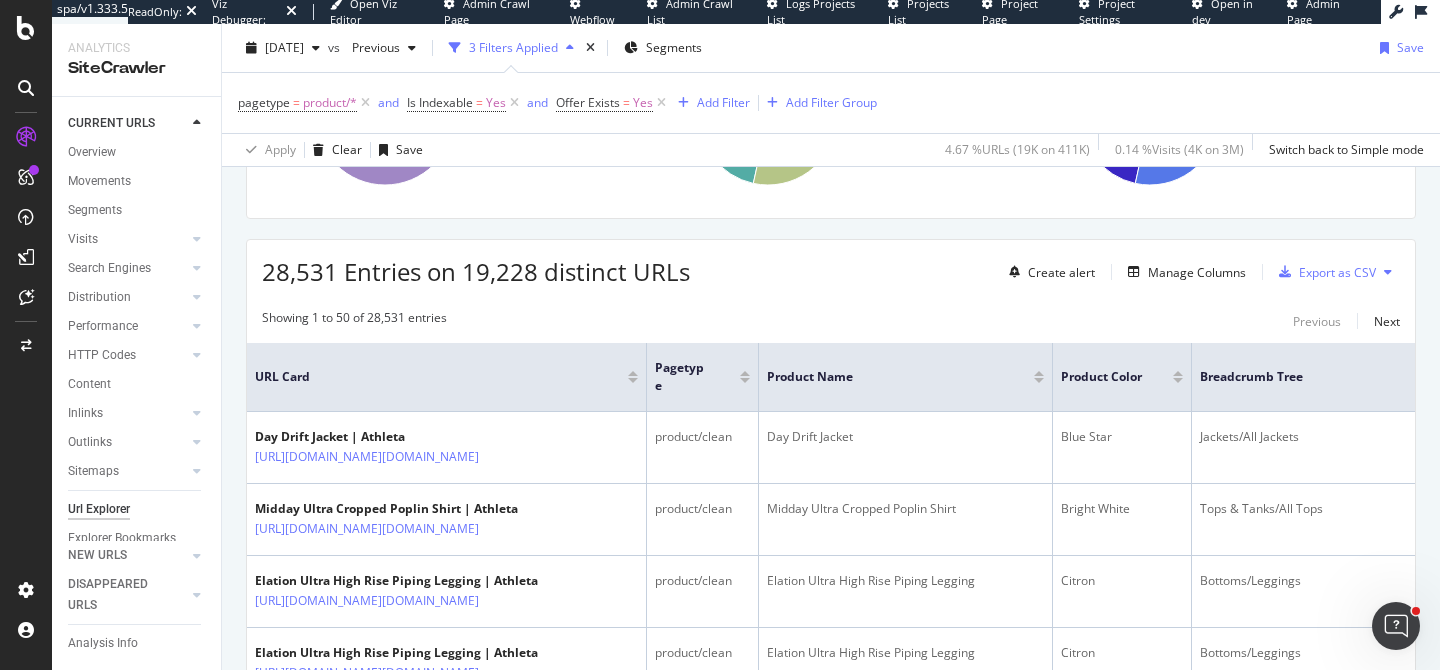 scroll, scrollTop: 286, scrollLeft: 0, axis: vertical 